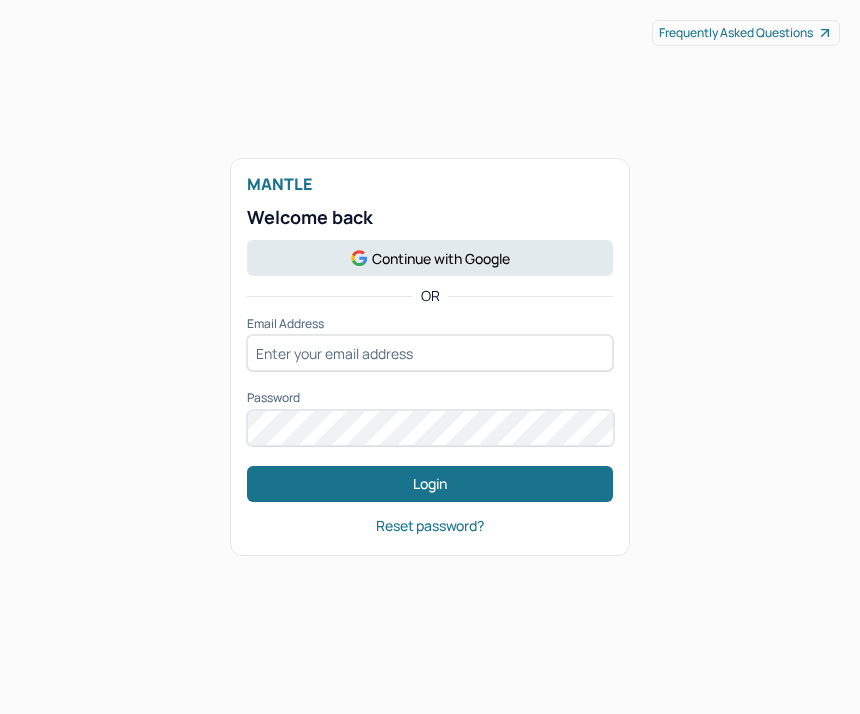 scroll, scrollTop: 0, scrollLeft: 0, axis: both 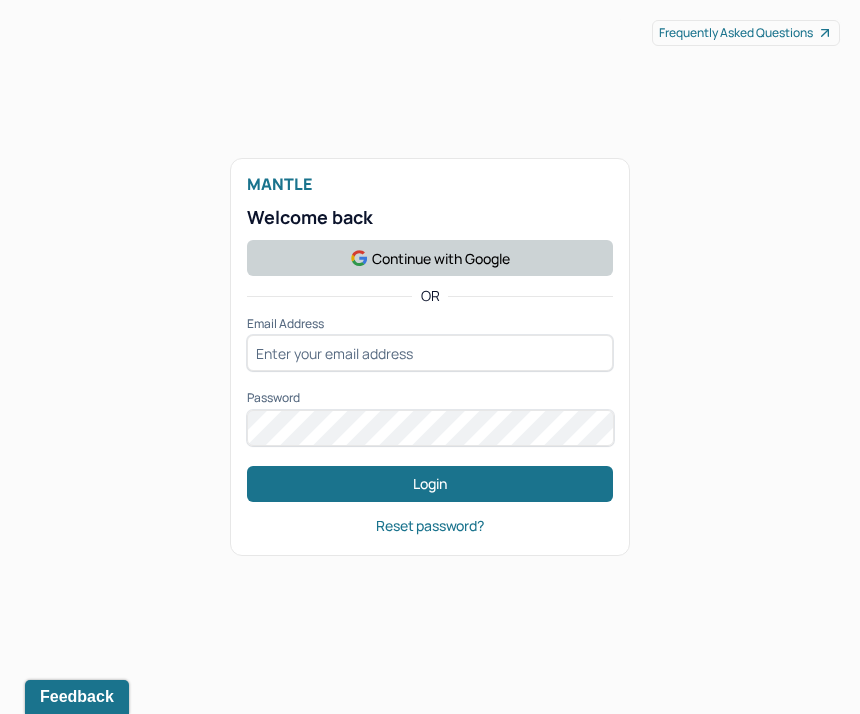 click on "Continue with Google" at bounding box center (430, 258) 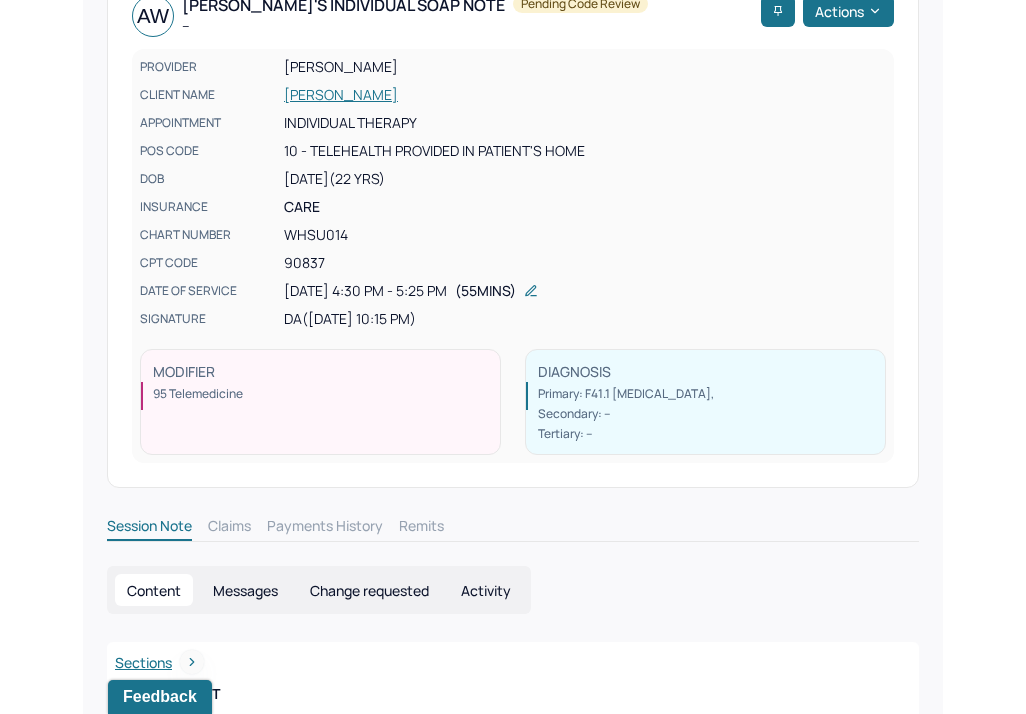 scroll, scrollTop: 1, scrollLeft: 0, axis: vertical 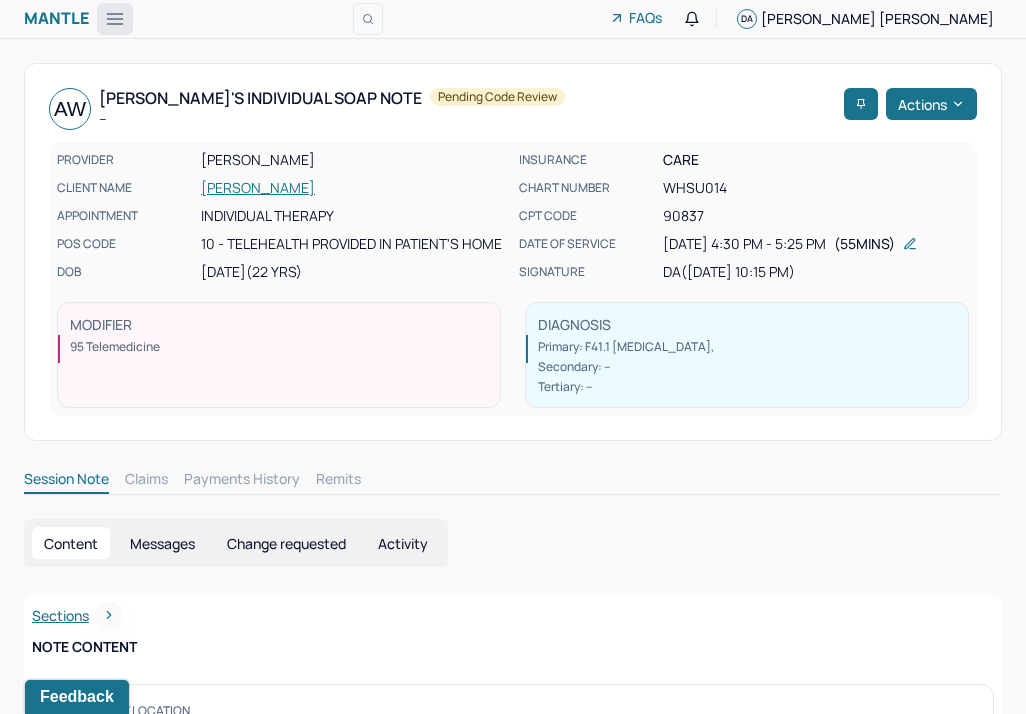 click 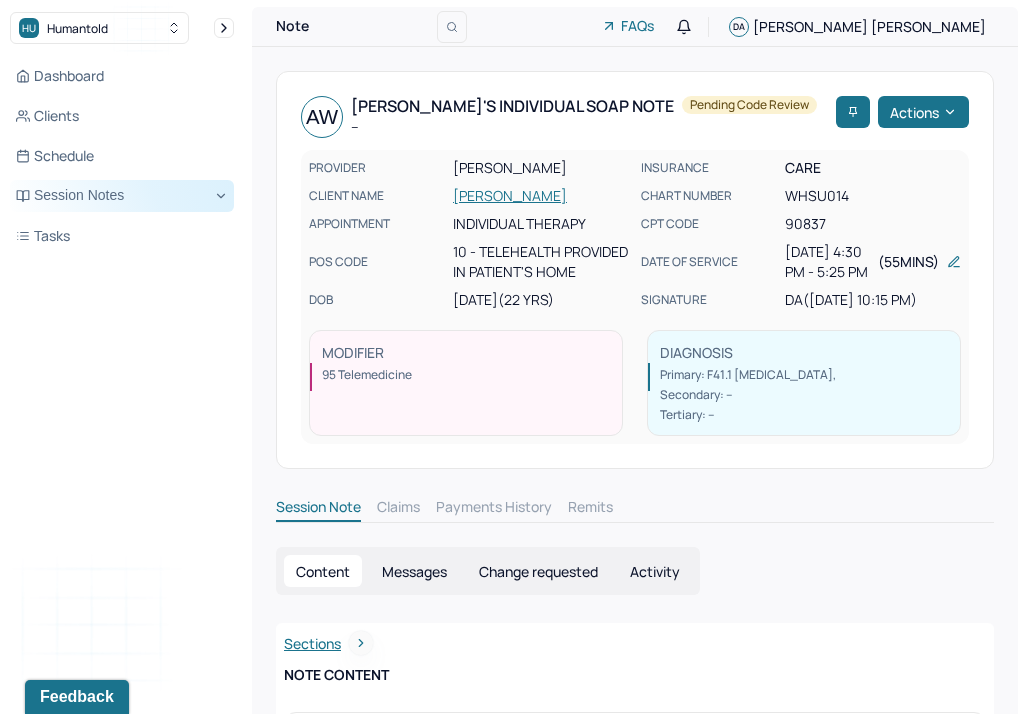 click on "Session Notes" at bounding box center [122, 196] 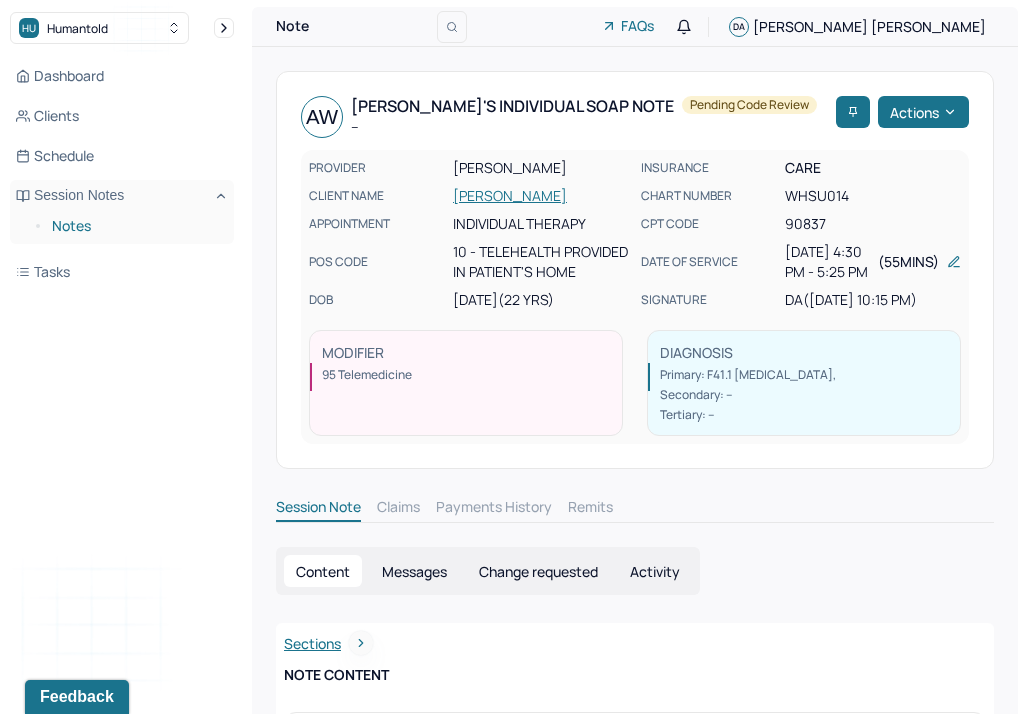 click on "Notes" at bounding box center [135, 226] 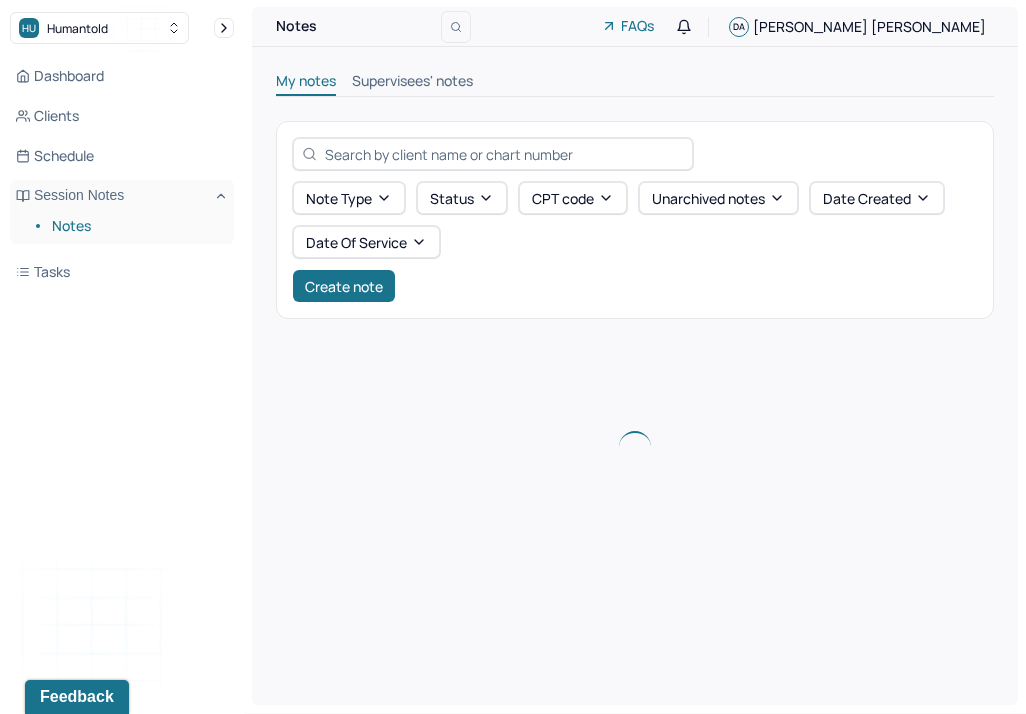 scroll, scrollTop: 0, scrollLeft: 0, axis: both 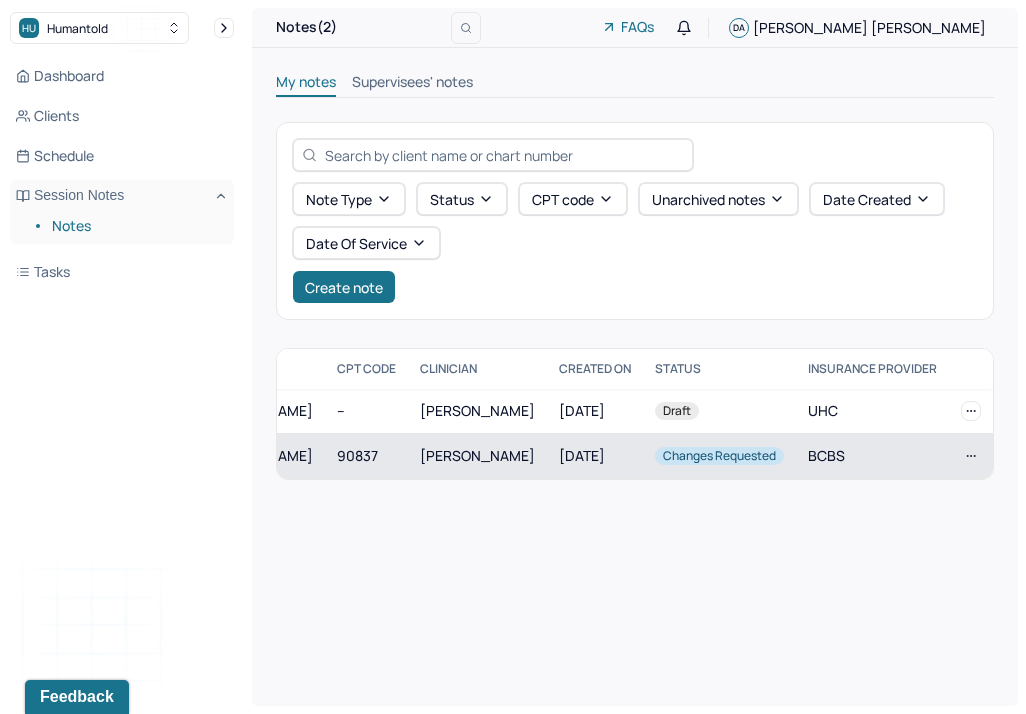 click on "[DATE]" at bounding box center [595, 456] 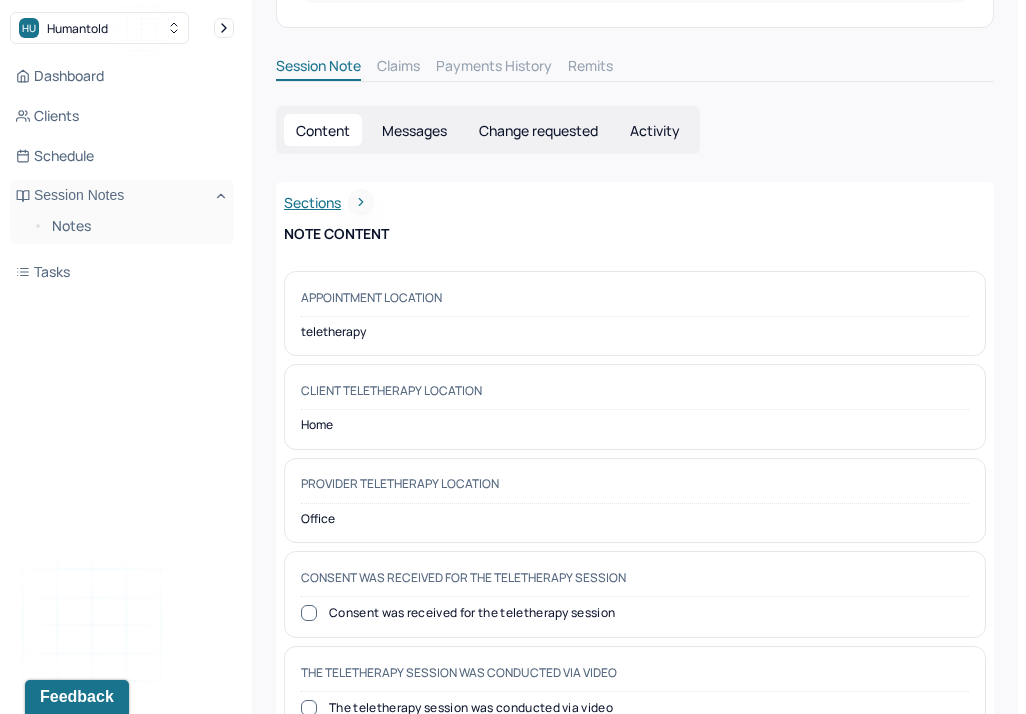 click on "Change requested" at bounding box center (538, 130) 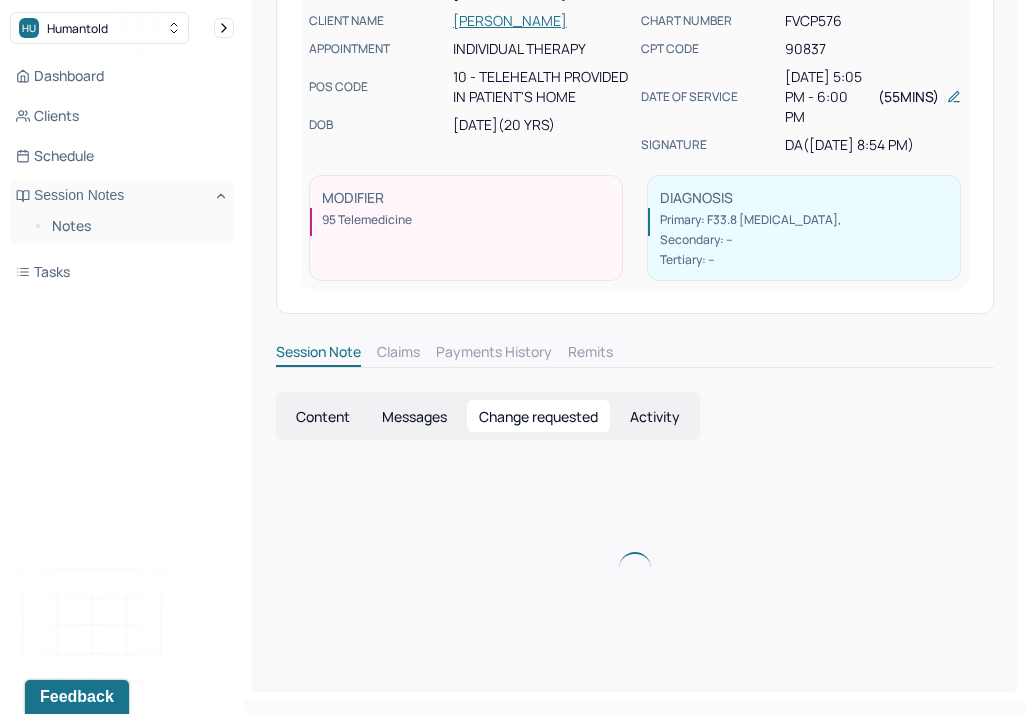 scroll, scrollTop: 78, scrollLeft: 0, axis: vertical 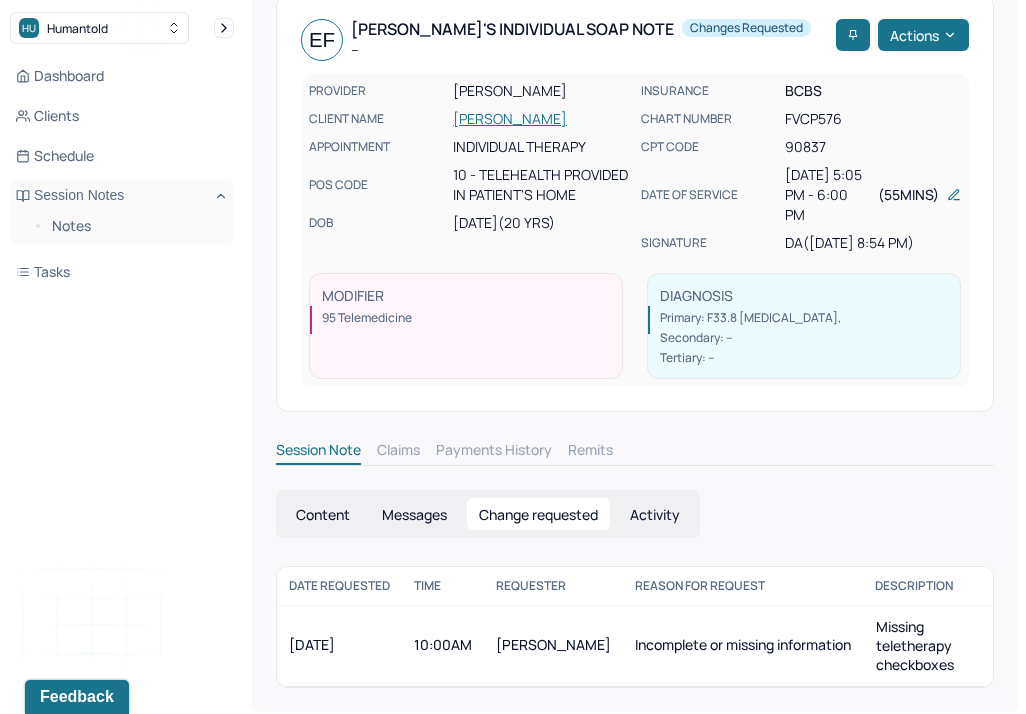 click on "Content" at bounding box center (323, 514) 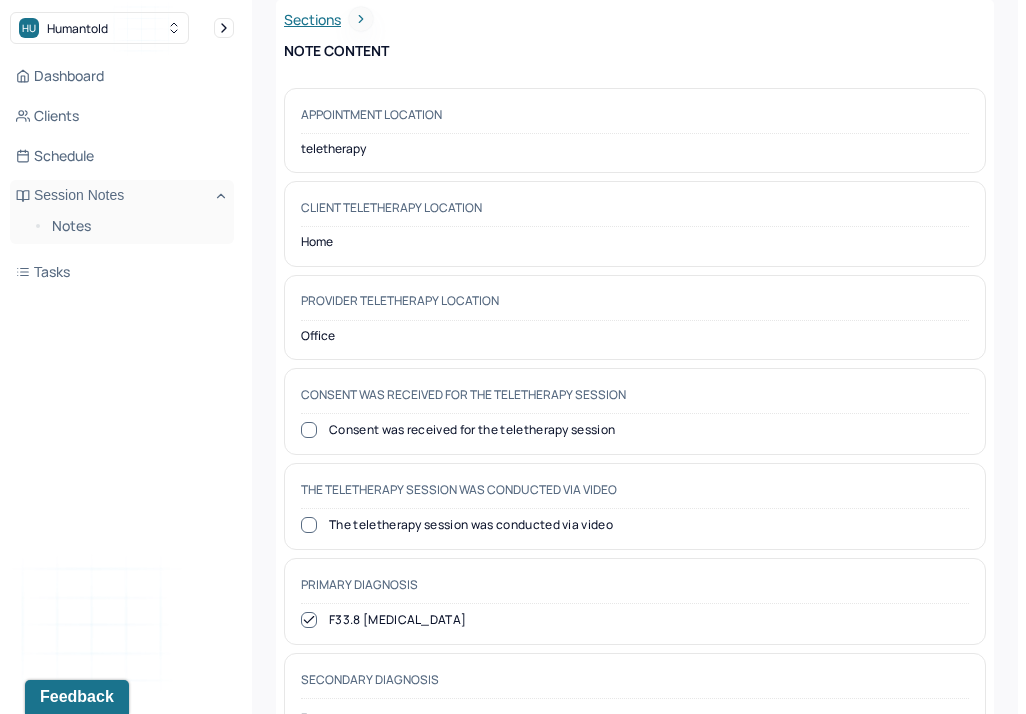 scroll, scrollTop: 409, scrollLeft: 0, axis: vertical 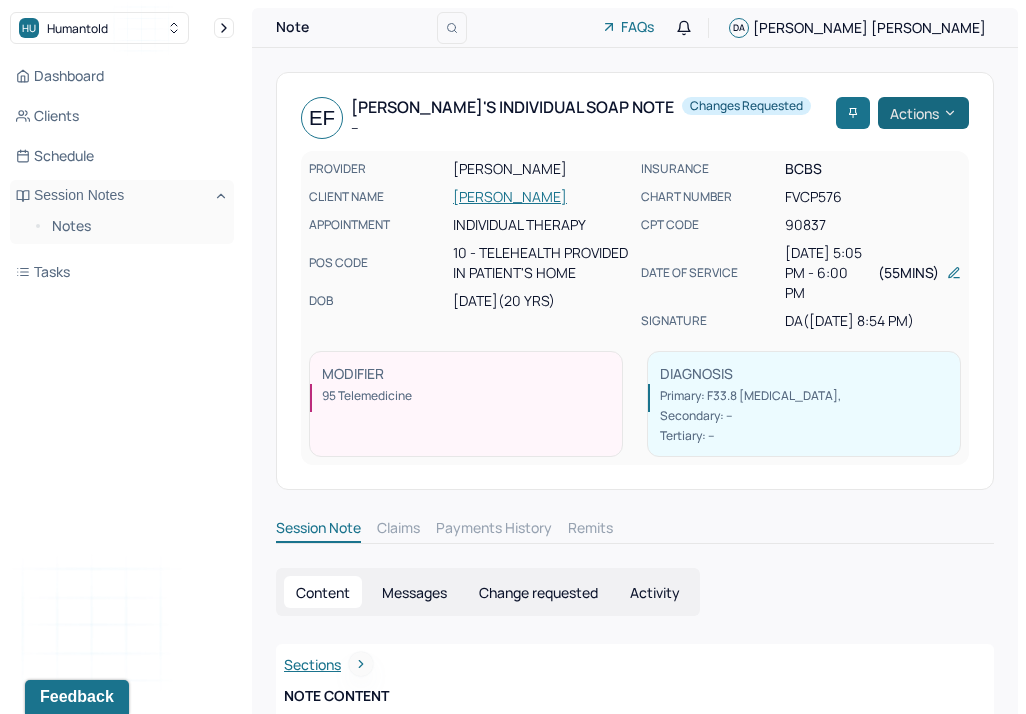 click on "Actions" at bounding box center [923, 113] 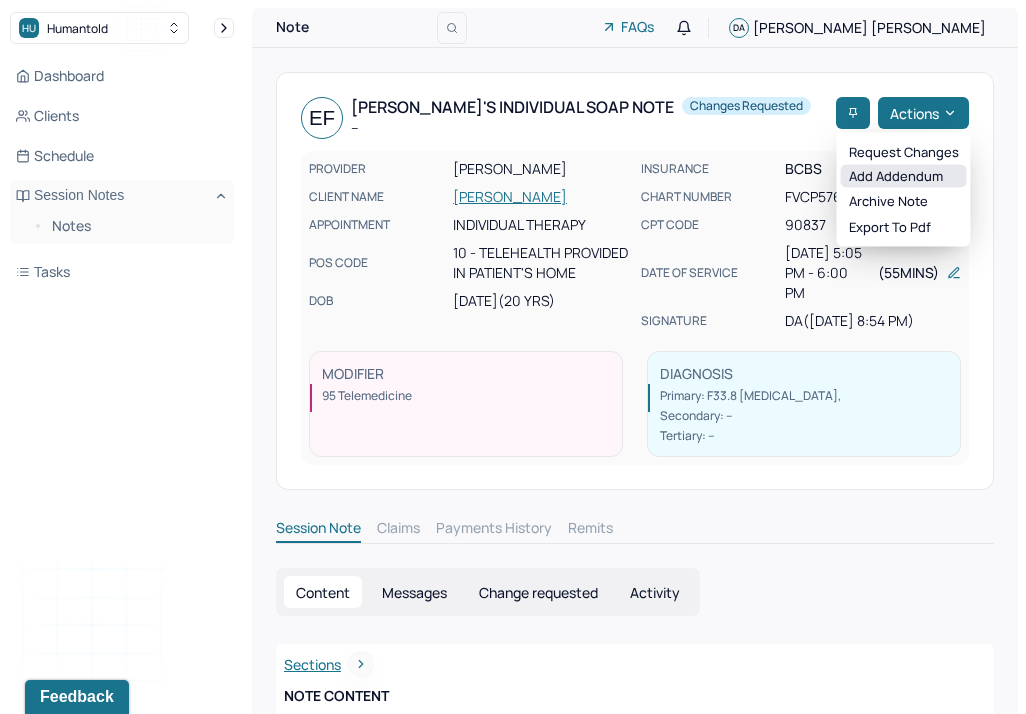 click on "Add addendum" at bounding box center (904, 176) 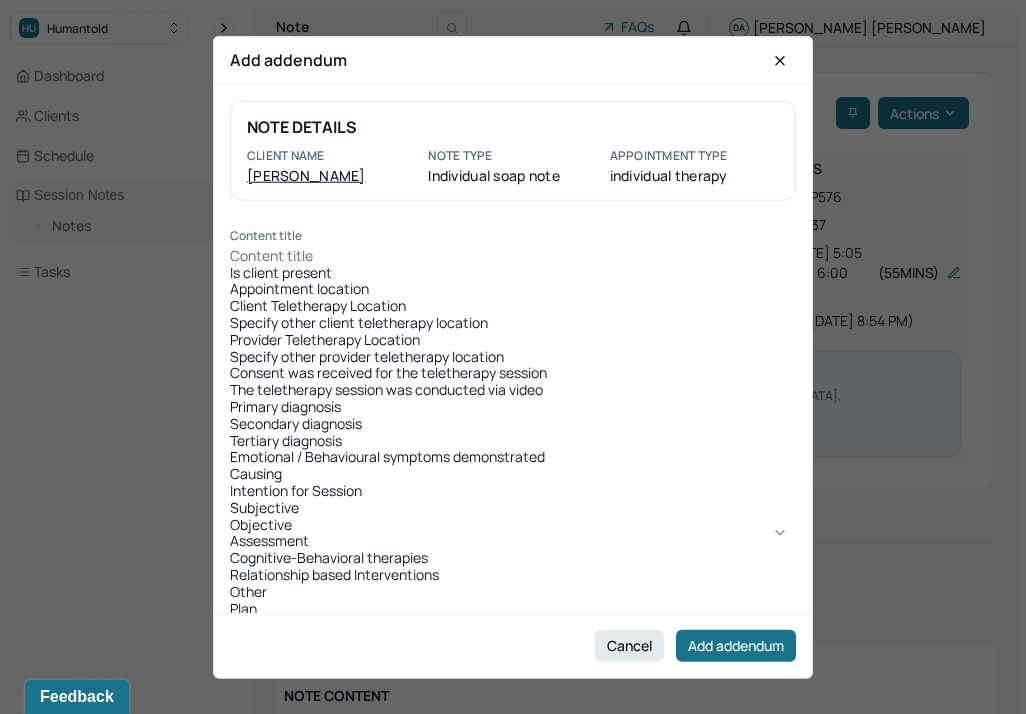 click on "Content title" at bounding box center [513, 255] 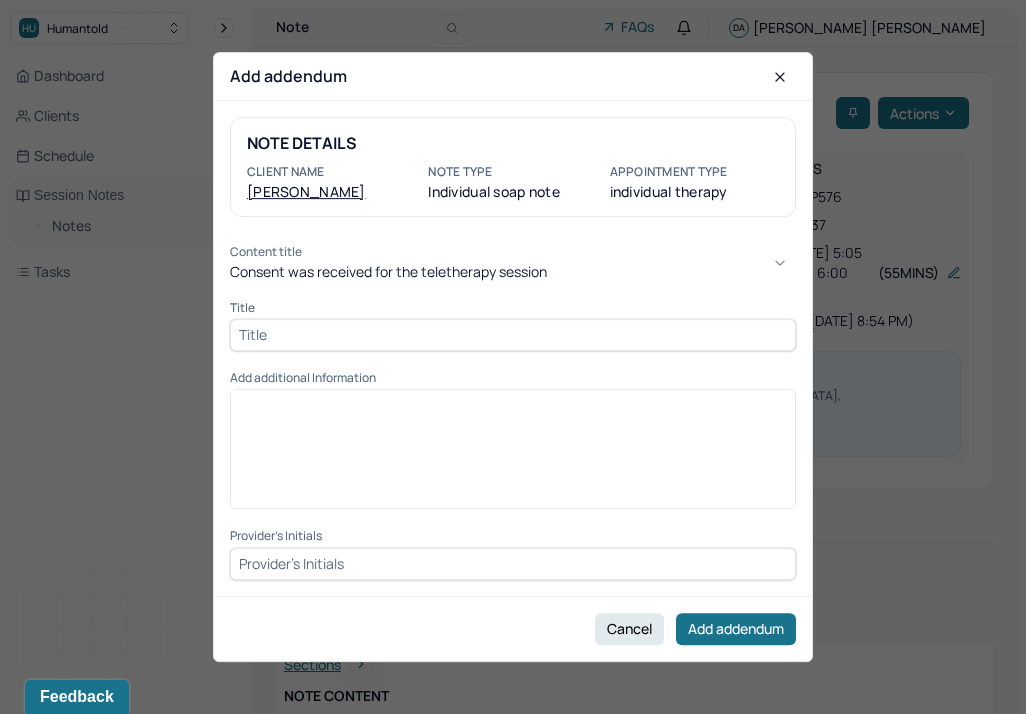 click at bounding box center (513, 335) 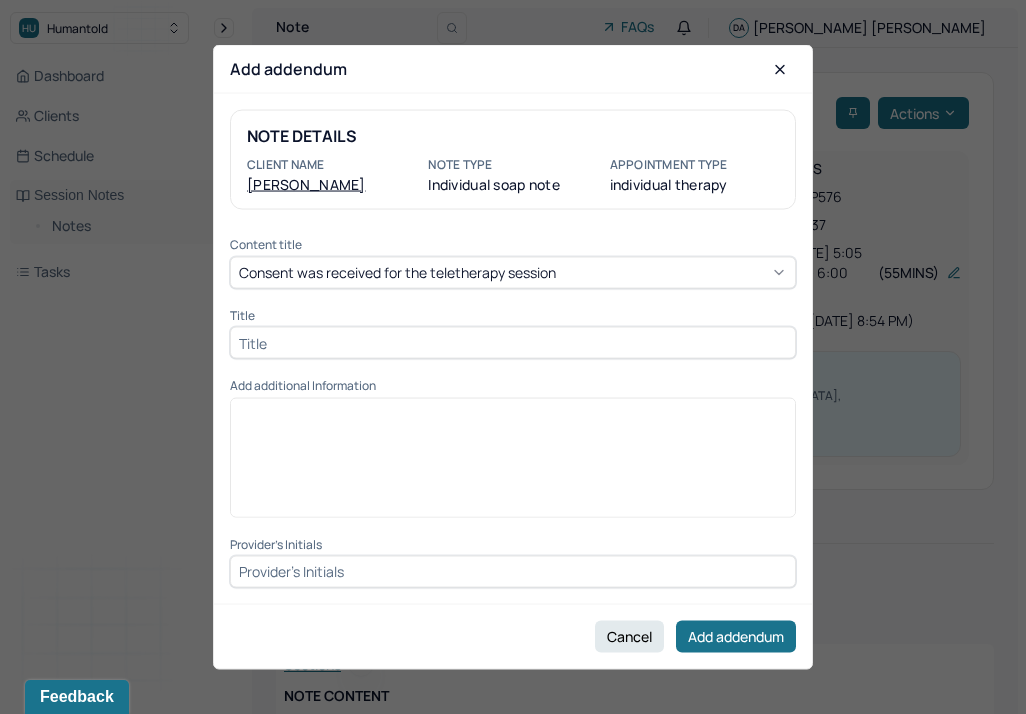 click at bounding box center [513, 343] 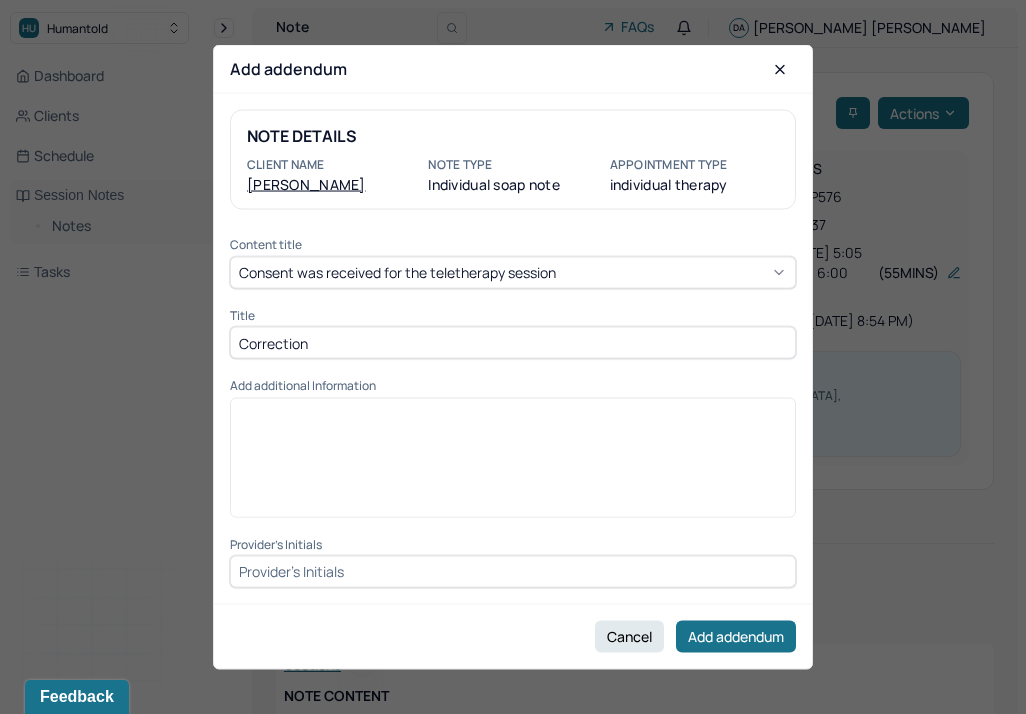 type on "Correction" 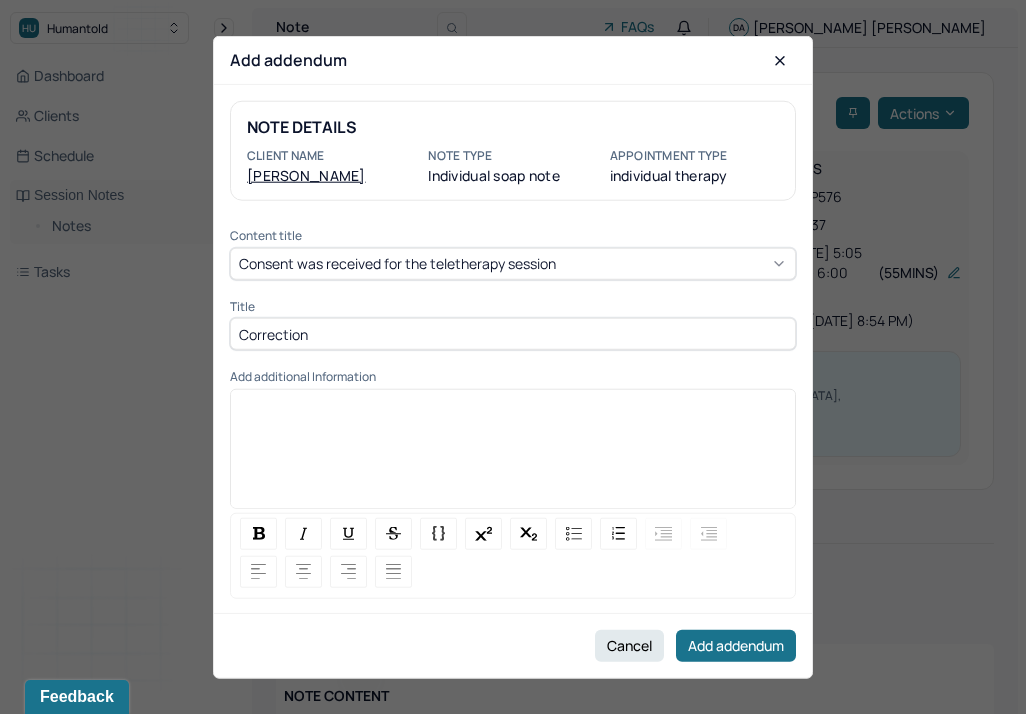 click at bounding box center (513, 455) 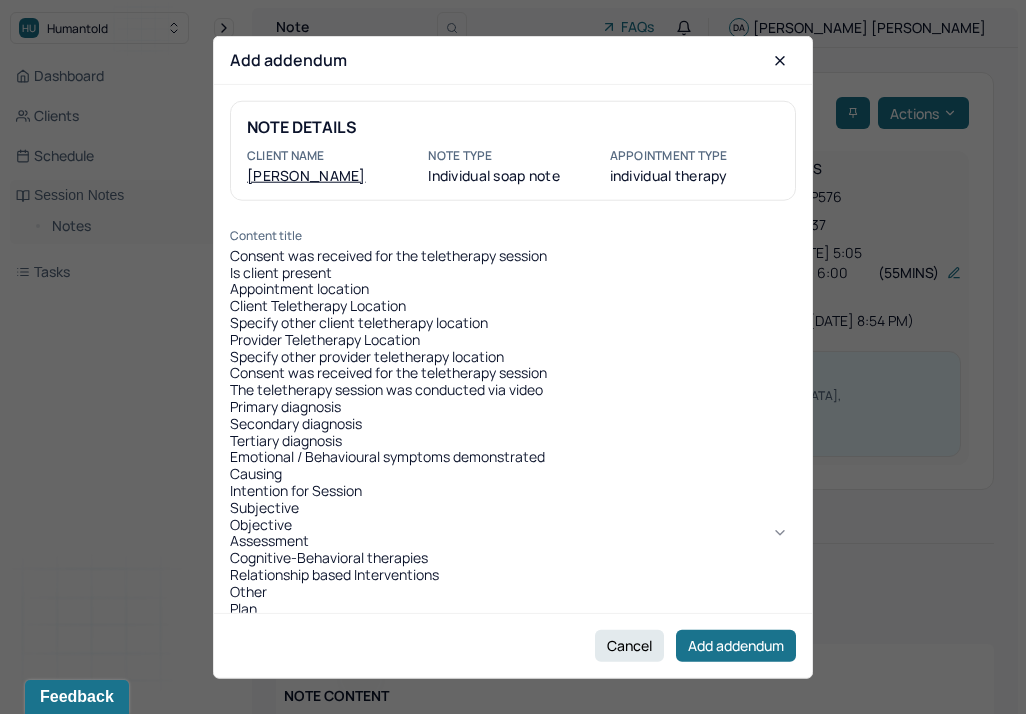 drag, startPoint x: 236, startPoint y: 255, endPoint x: 613, endPoint y: 255, distance: 377 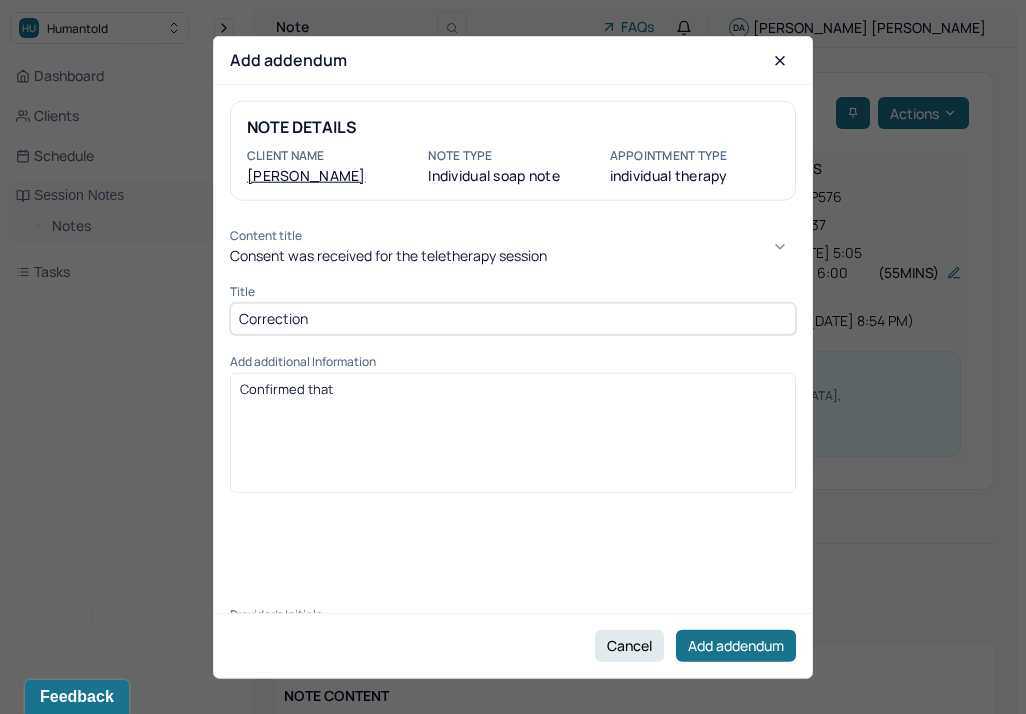 drag, startPoint x: 581, startPoint y: 259, endPoint x: 223, endPoint y: 249, distance: 358.13965 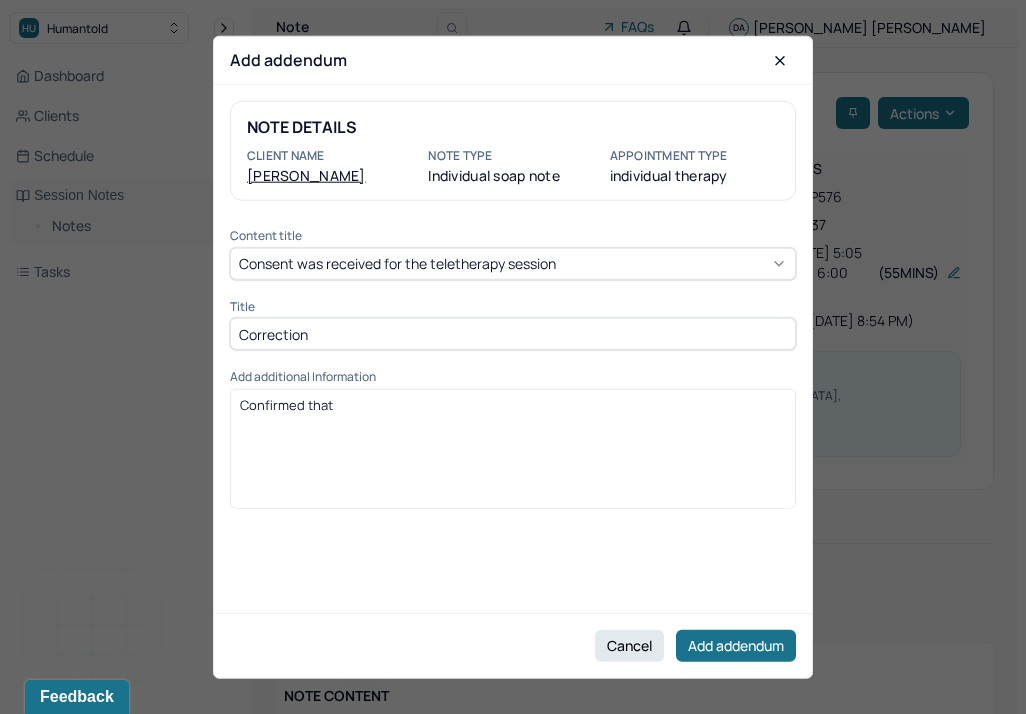 click on "Confirmed that" at bounding box center [513, 455] 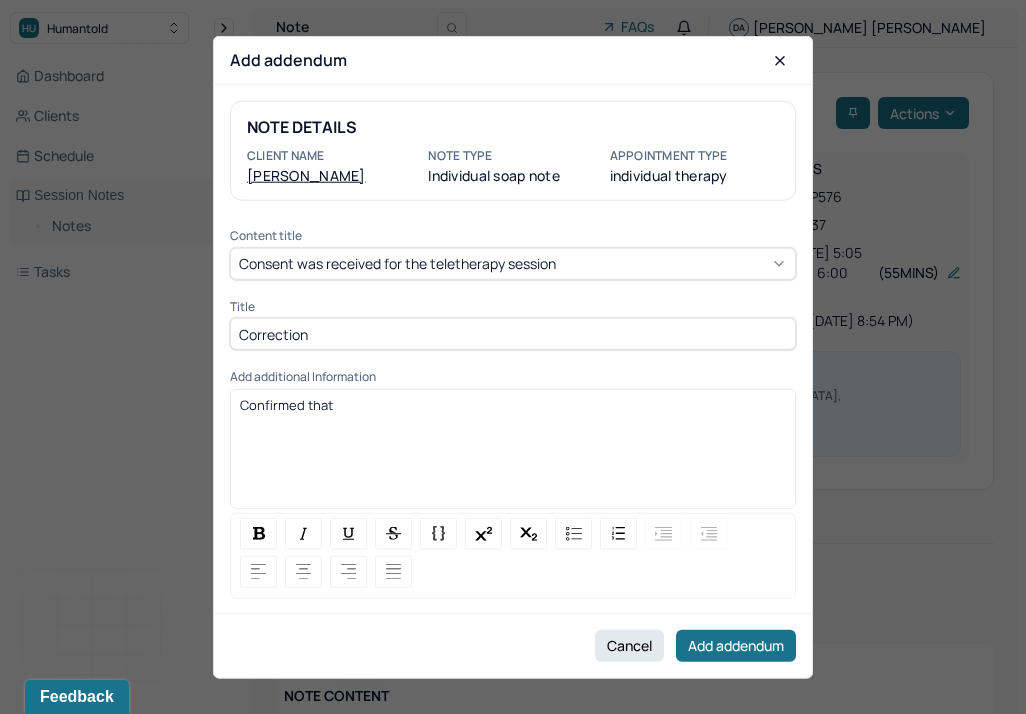 click on "Confirmed that" at bounding box center (513, 455) 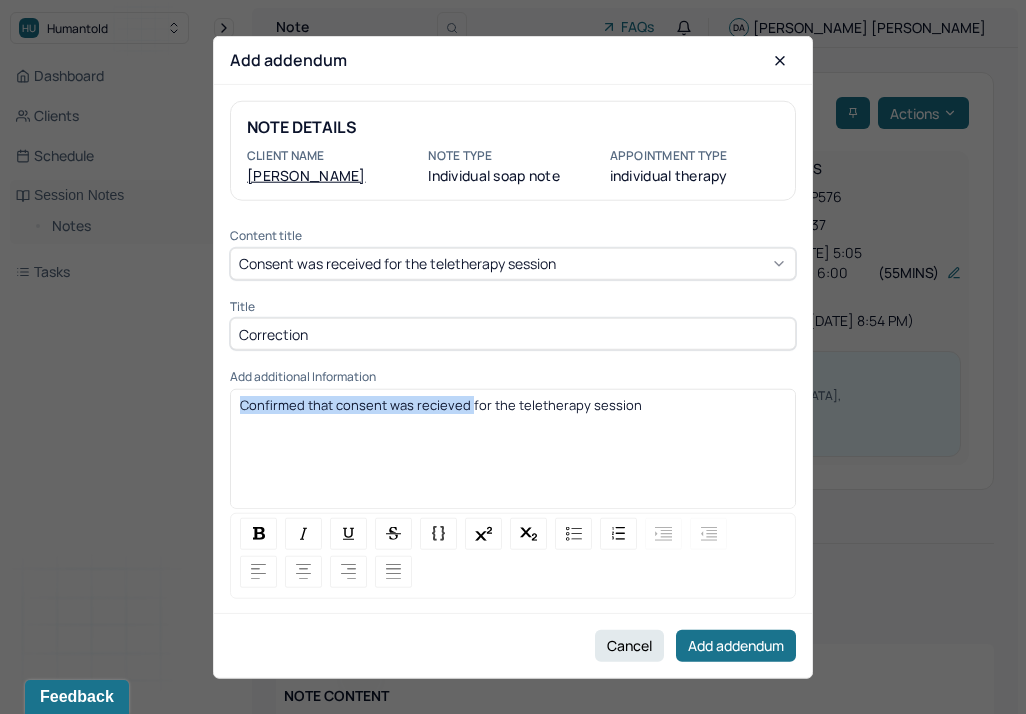 drag, startPoint x: 464, startPoint y: 406, endPoint x: 183, endPoint y: 400, distance: 281.06406 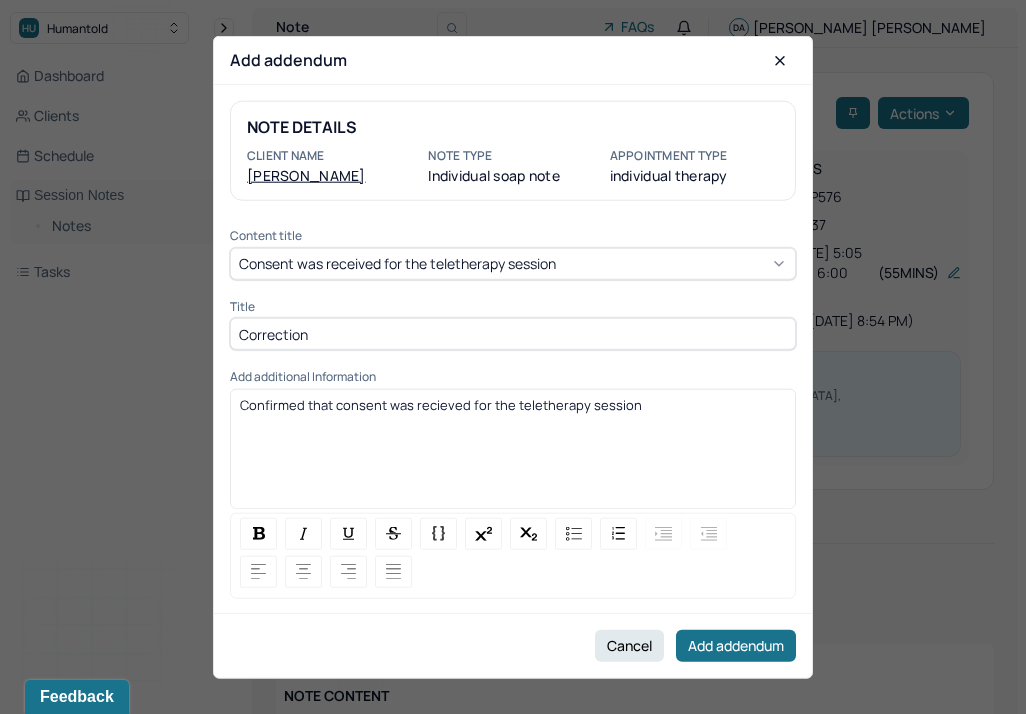 click on "Confirmed that consent was recieved for the teletherapy session" at bounding box center (513, 455) 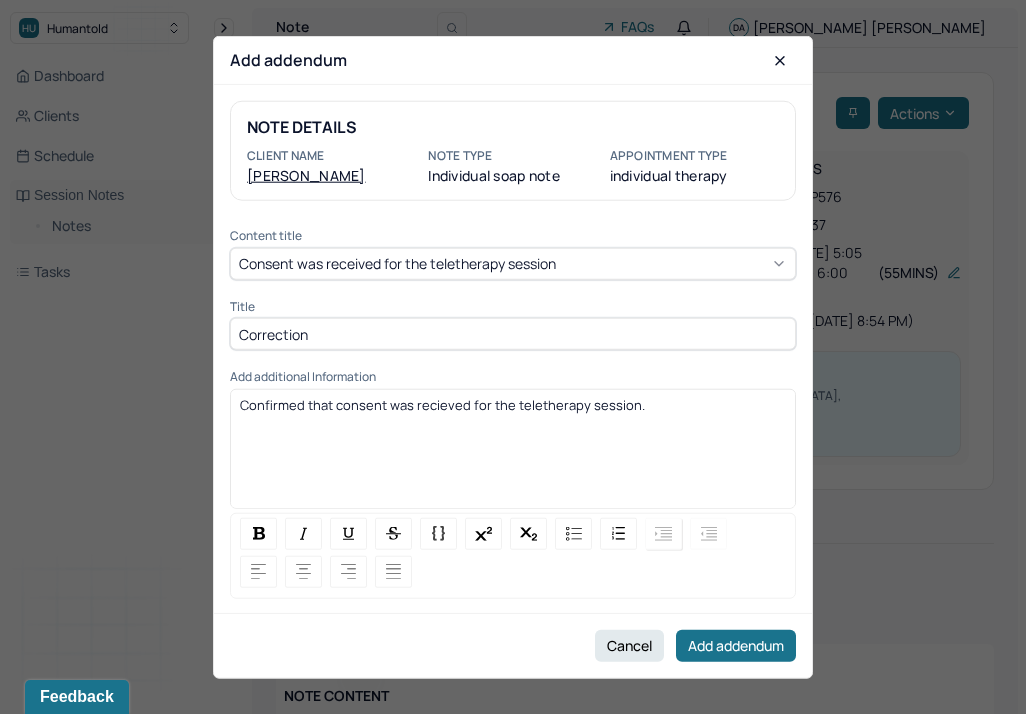 scroll, scrollTop: 75, scrollLeft: 0, axis: vertical 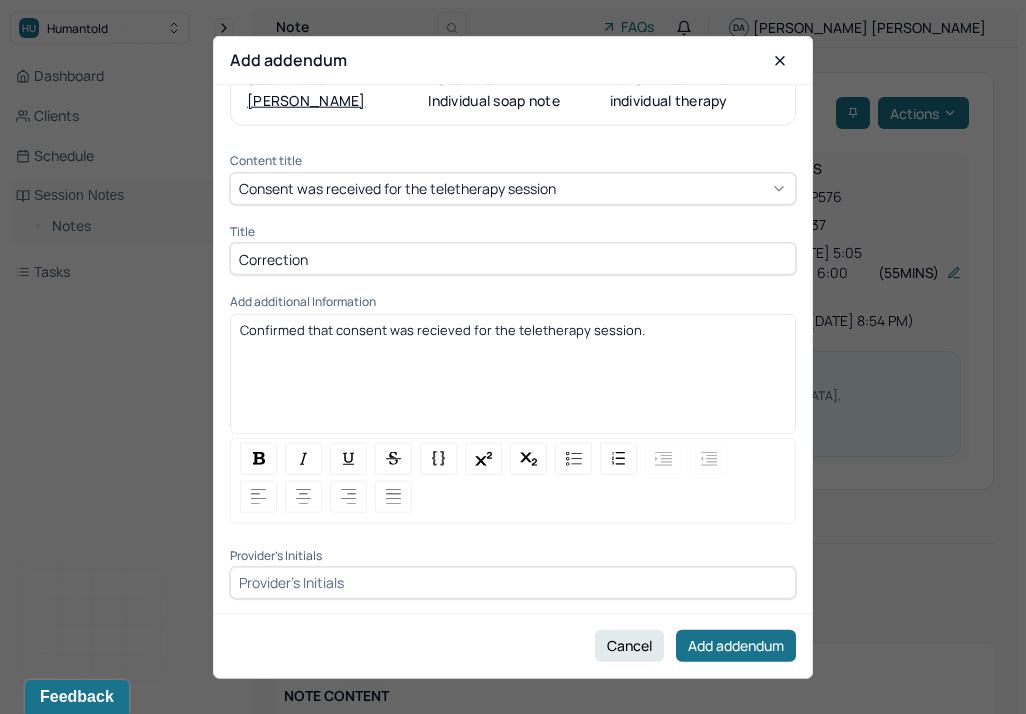 click at bounding box center (513, 583) 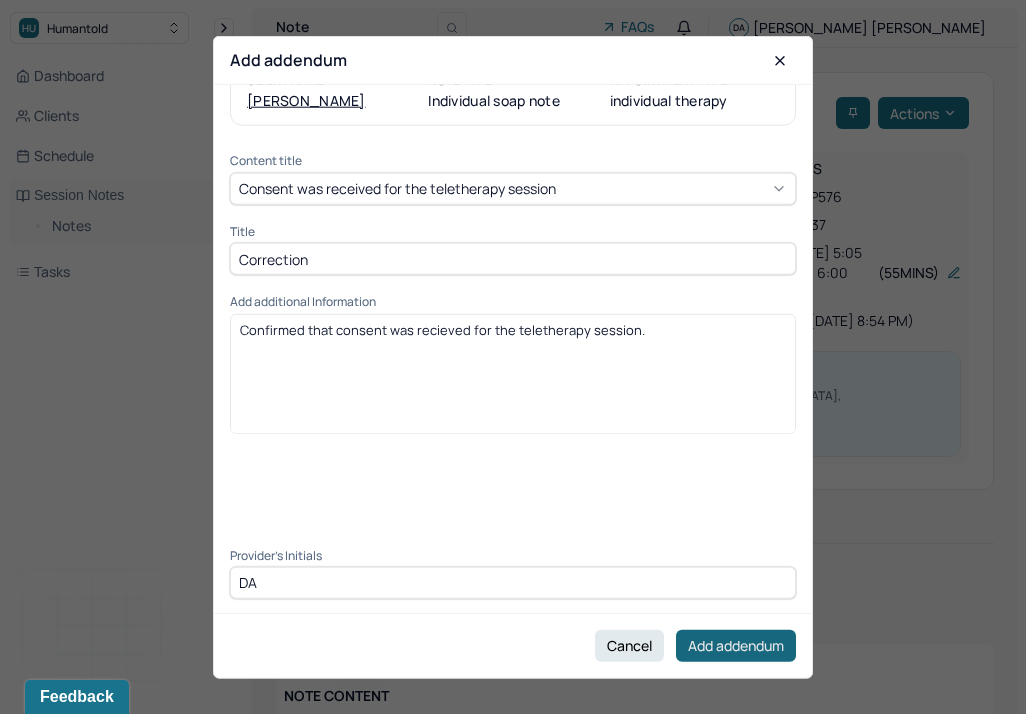 type on "DA" 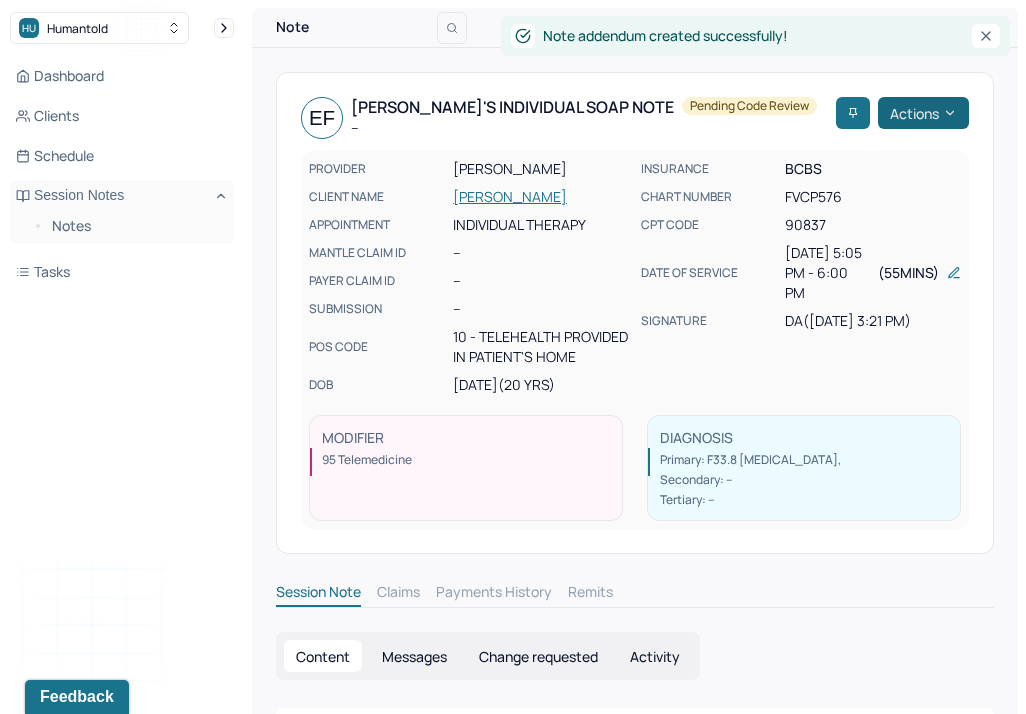 click on "Actions" at bounding box center [923, 113] 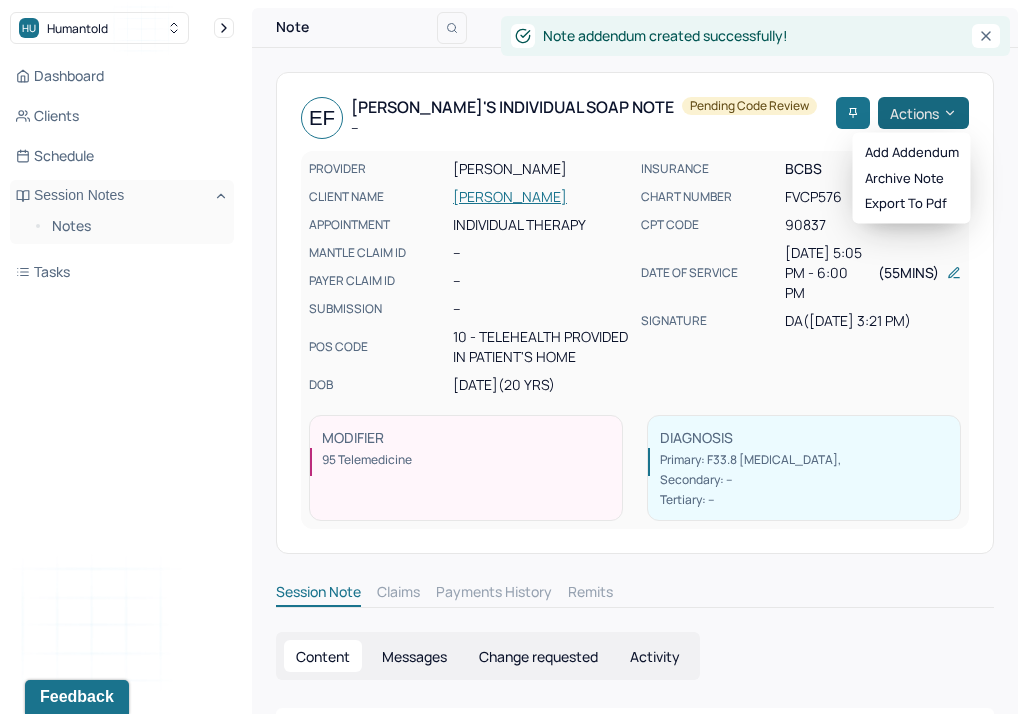 click on "Actions" at bounding box center (923, 113) 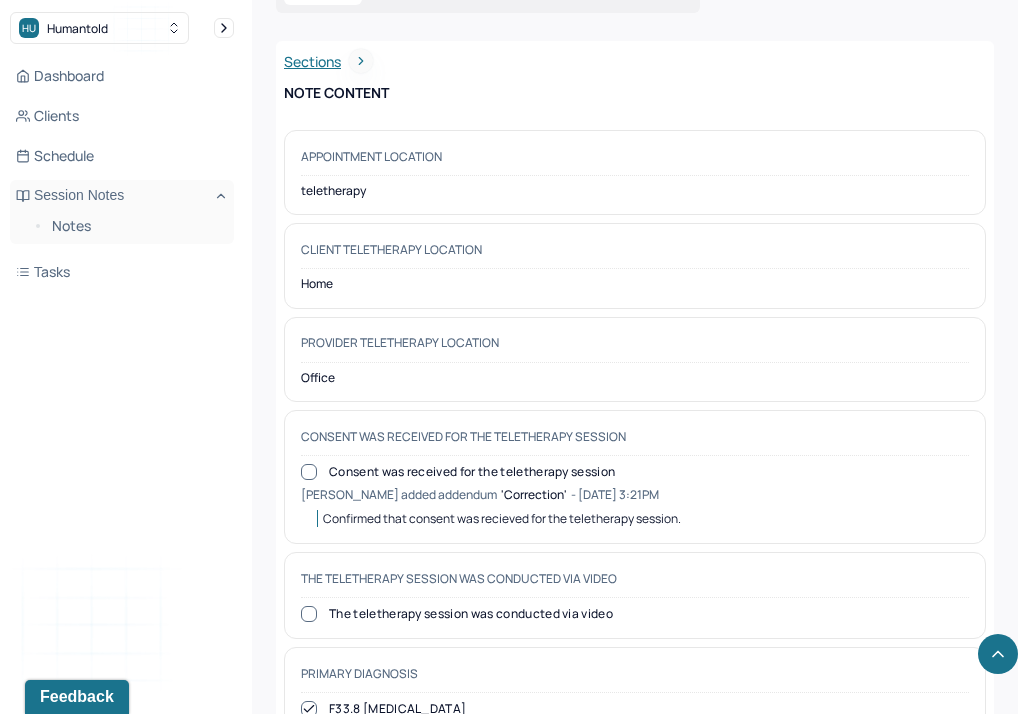 scroll, scrollTop: 669, scrollLeft: 0, axis: vertical 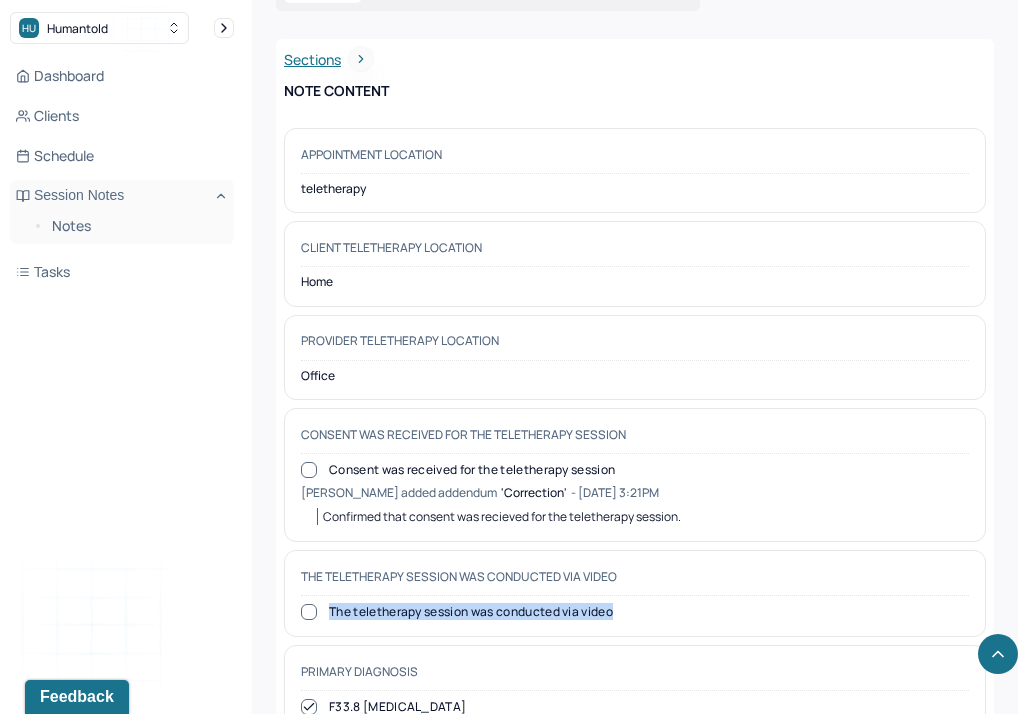drag, startPoint x: 328, startPoint y: 617, endPoint x: 725, endPoint y: 628, distance: 397.15237 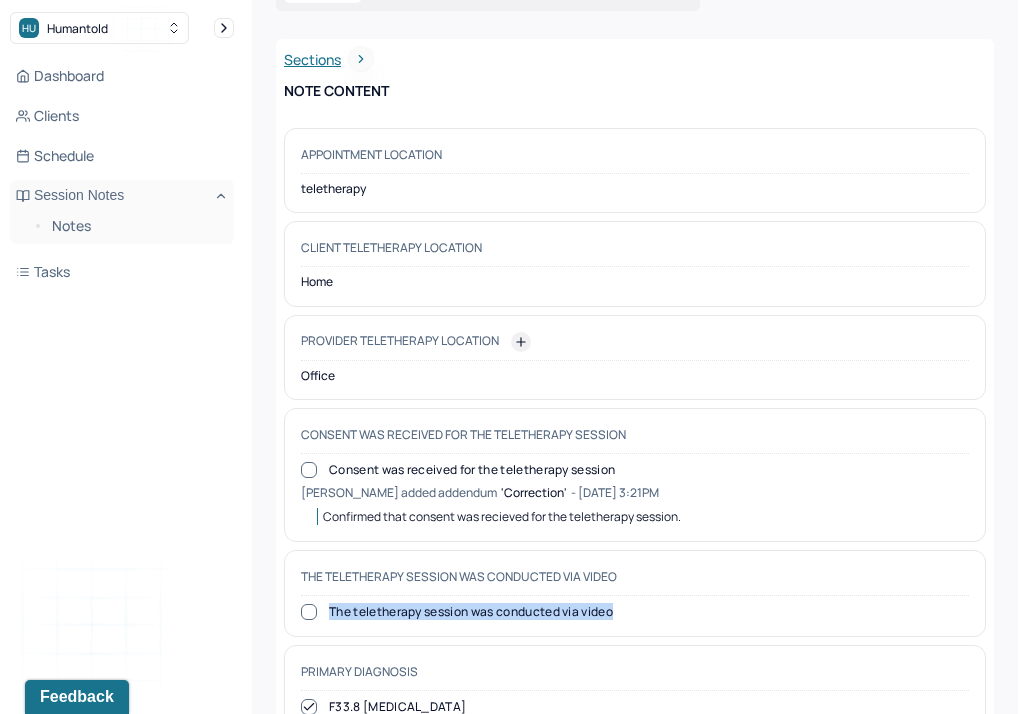 scroll, scrollTop: 0, scrollLeft: 0, axis: both 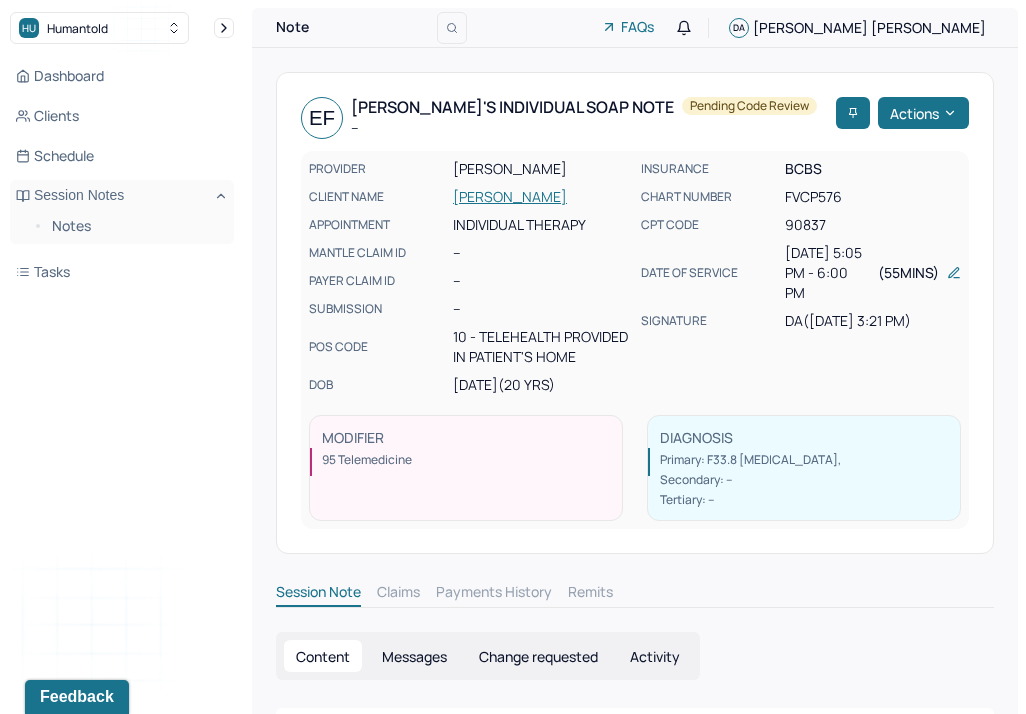 click on "[PERSON_NAME]   Individual soap note -- Pending code review Actions" at bounding box center [635, 118] 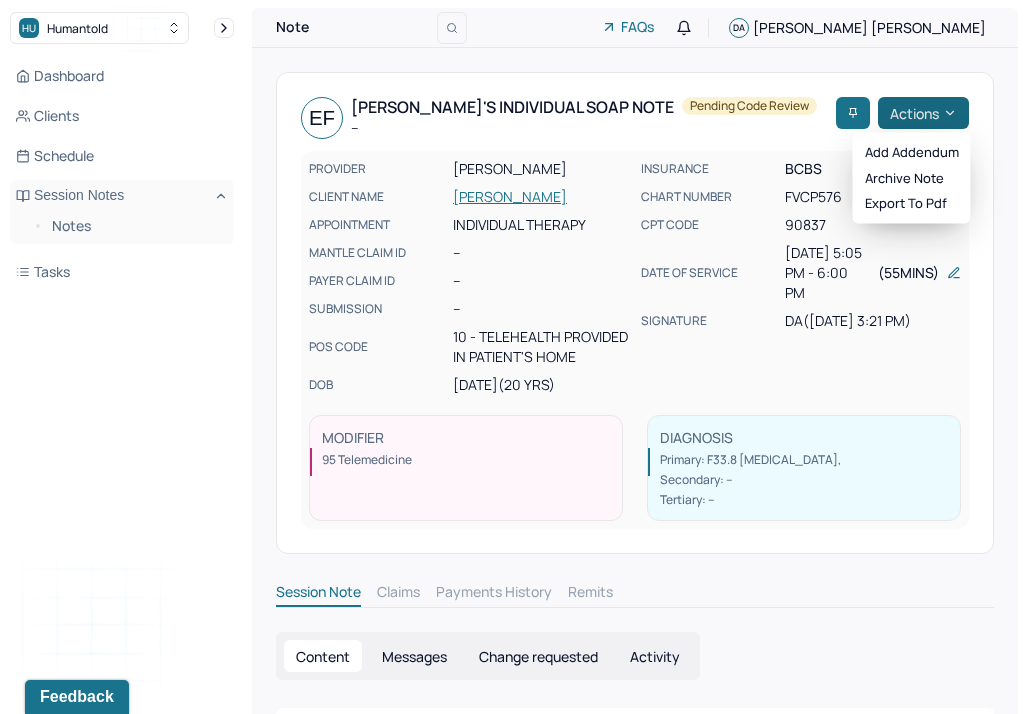 click on "Actions" at bounding box center [923, 113] 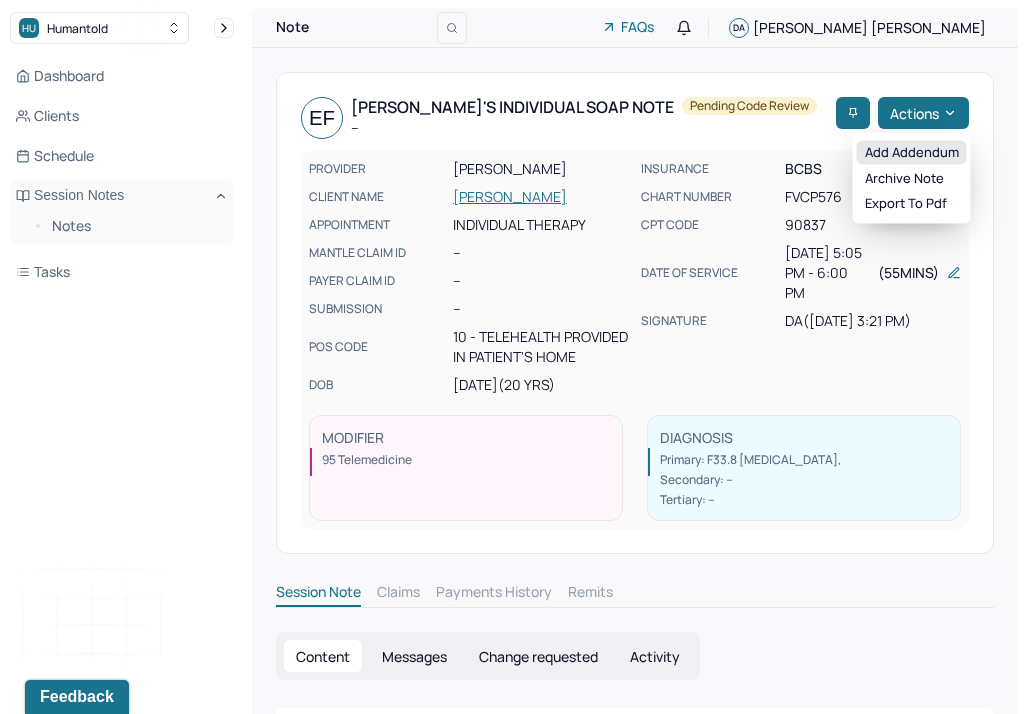 click on "Add addendum" at bounding box center [912, 153] 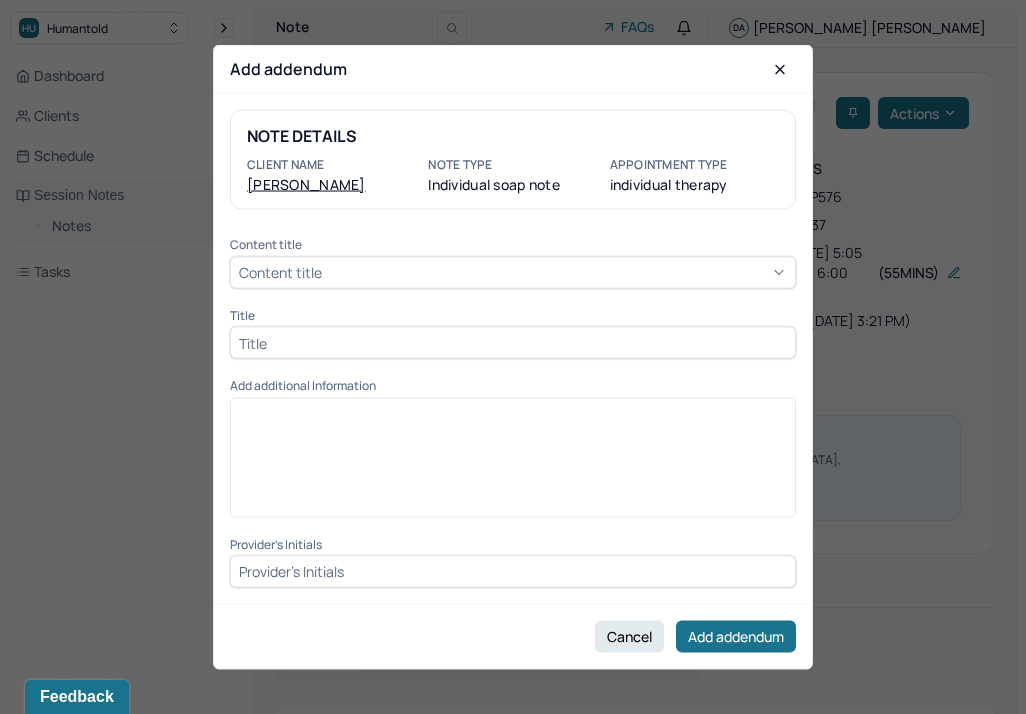 click on "Content title" at bounding box center [280, 272] 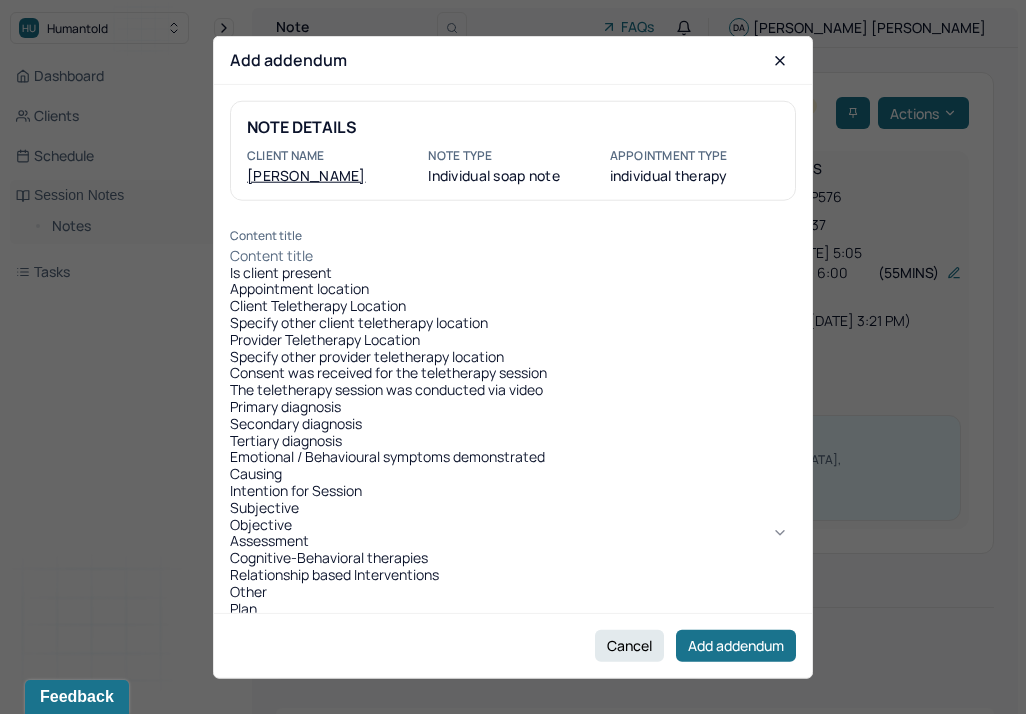 click on "The teletherapy session was conducted via video" at bounding box center (513, 390) 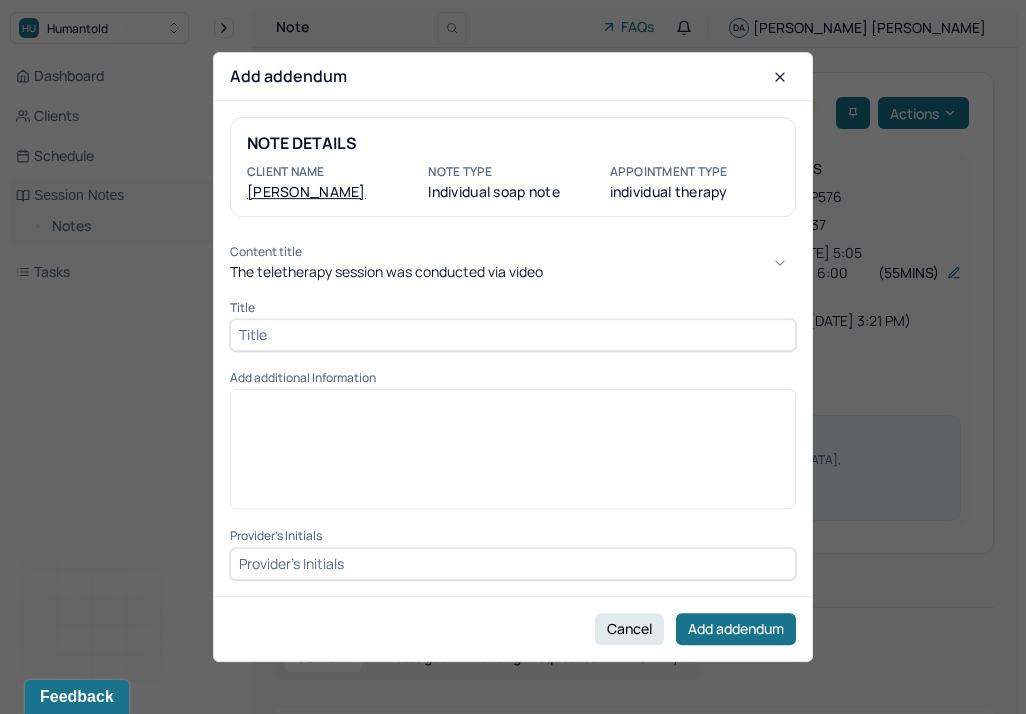 click at bounding box center (513, 335) 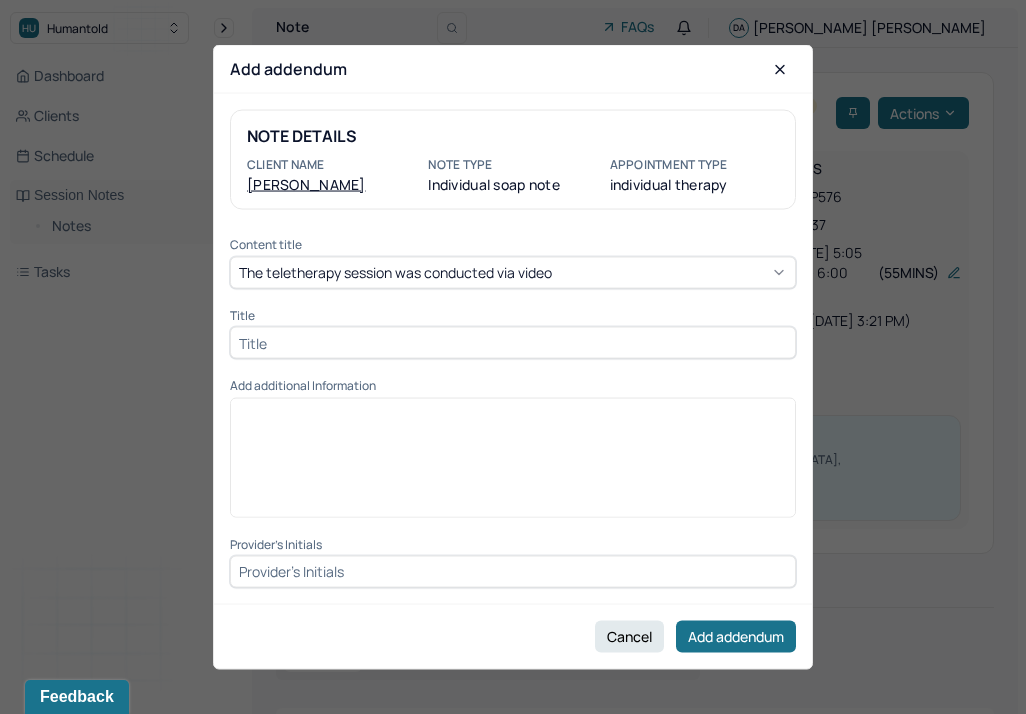 click at bounding box center [513, 343] 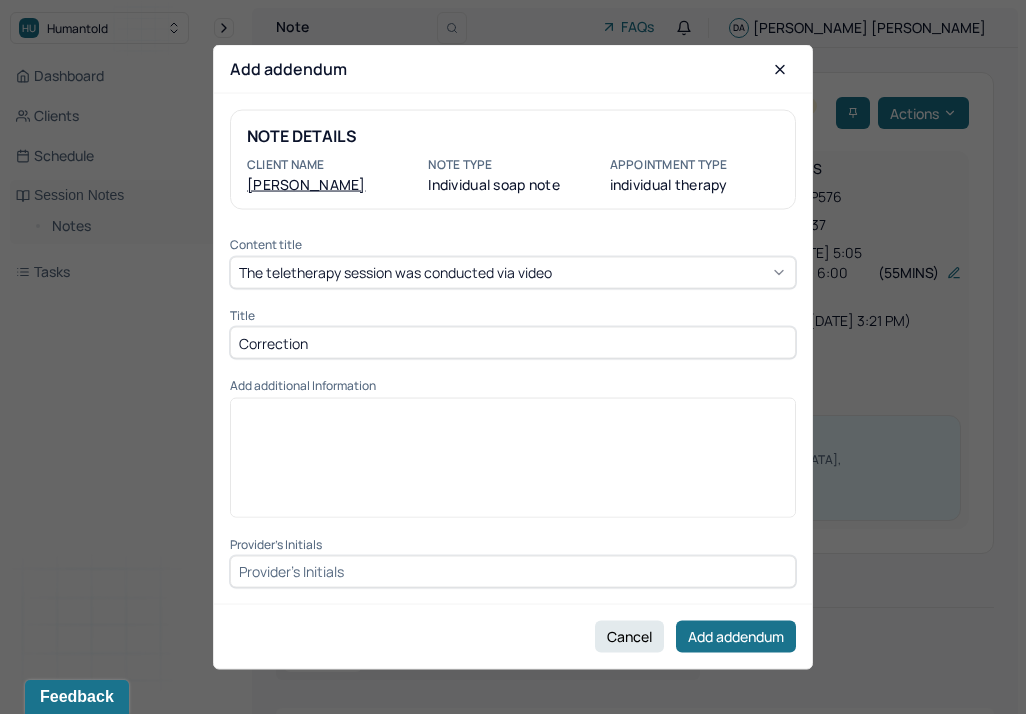 type on "Correction" 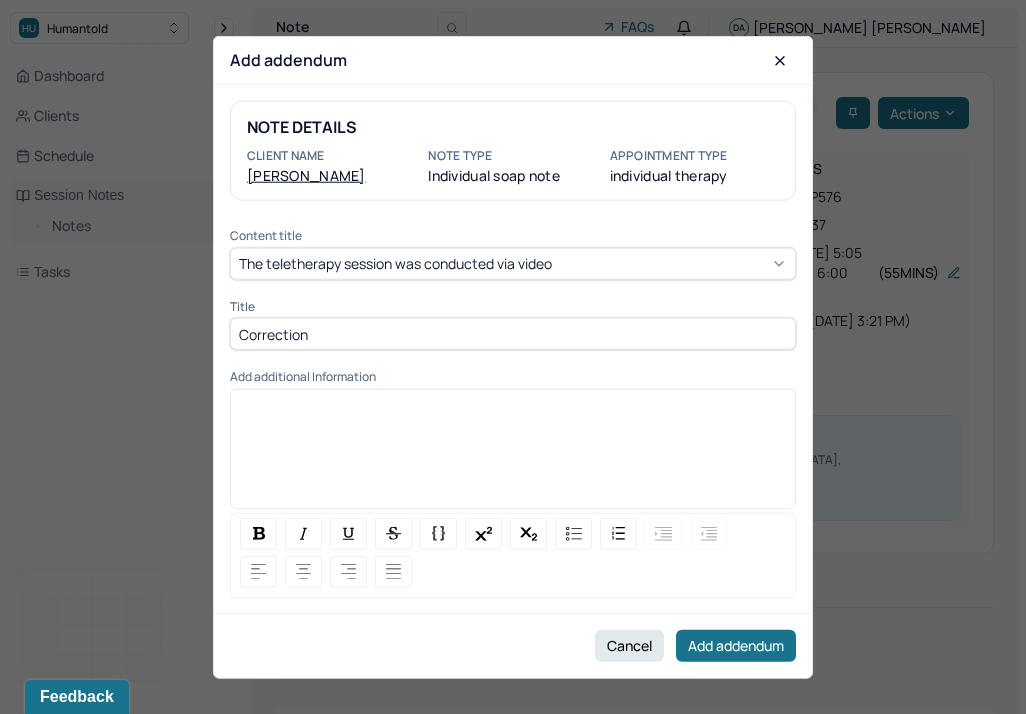 type 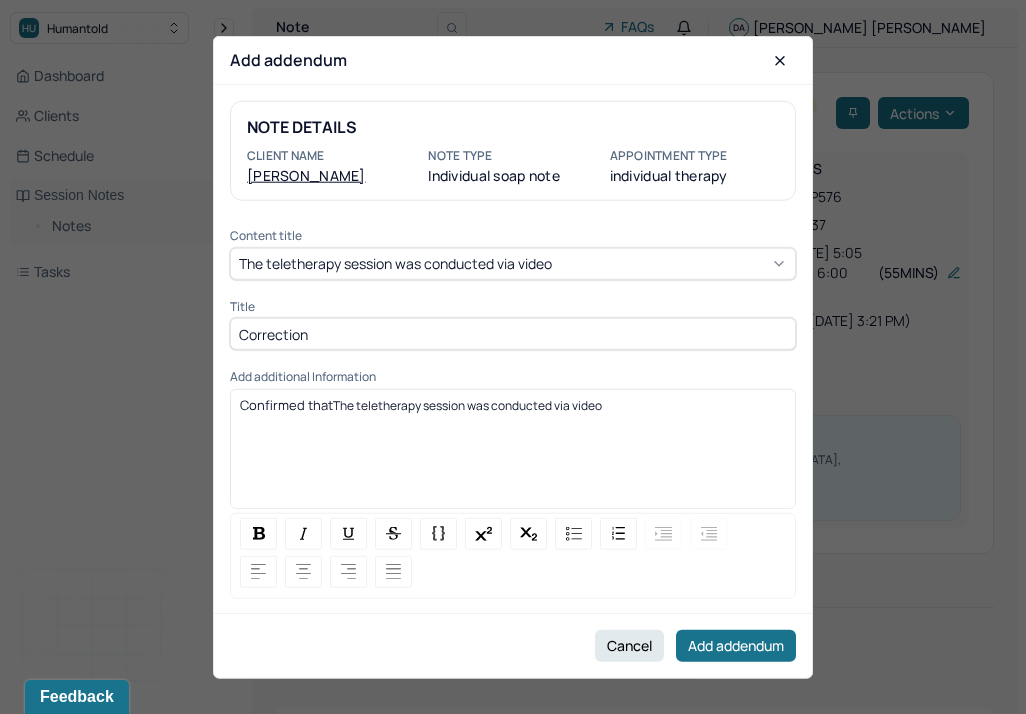 click on "The teletherapy session was conducted via video" at bounding box center (467, 404) 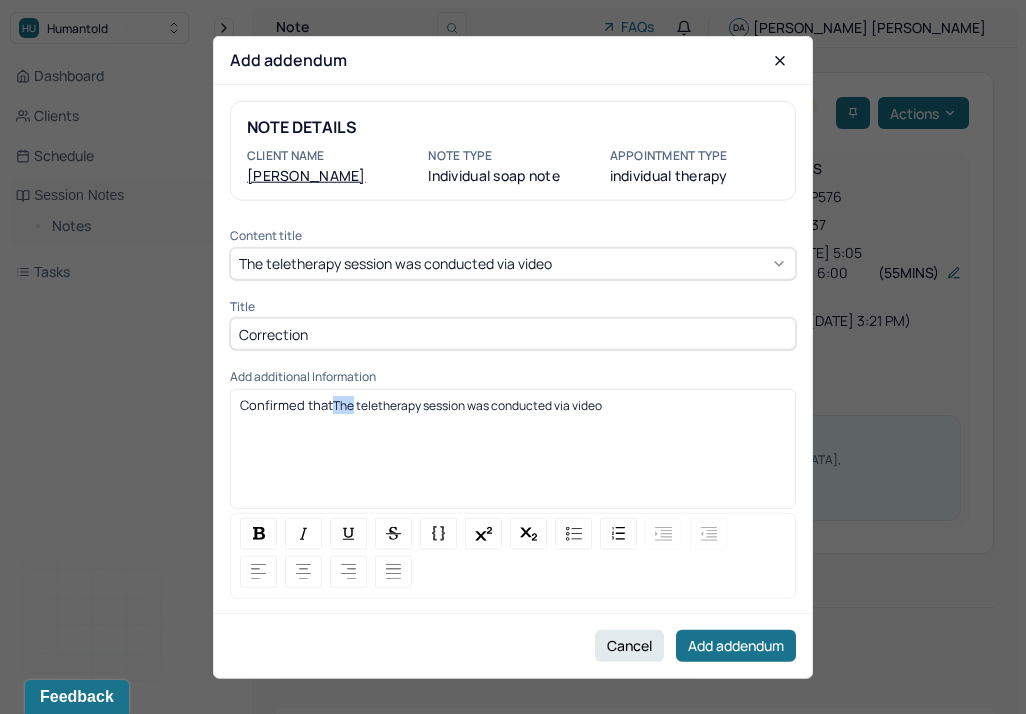 click on "The teletherapy session was conducted via video" at bounding box center (467, 404) 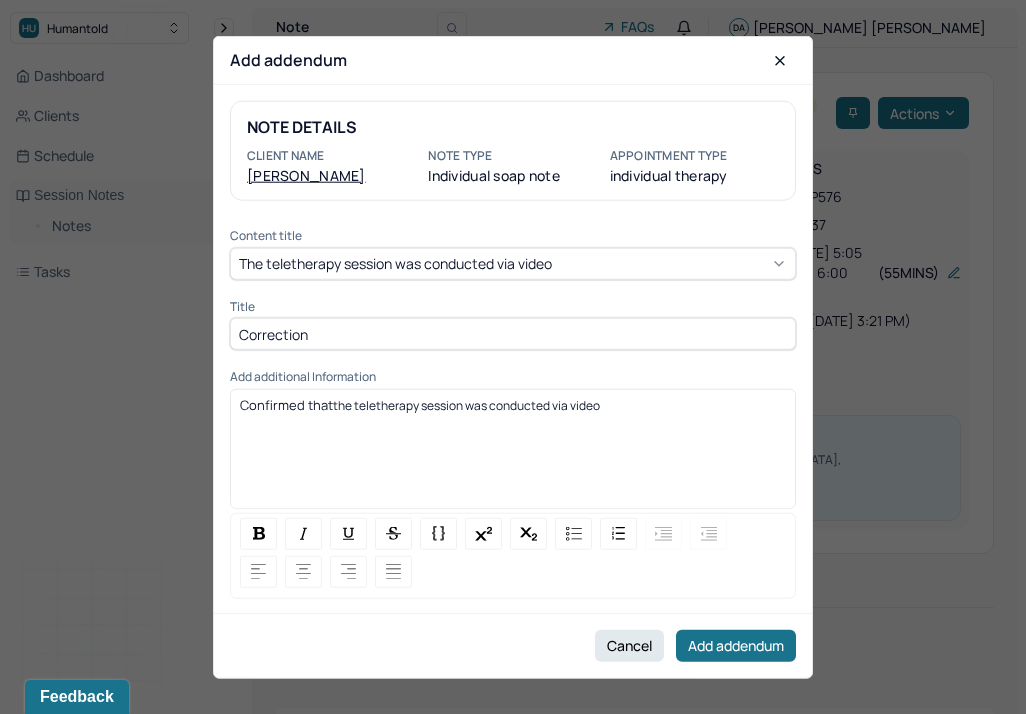 click on "Confirmed that  the teletherapy session was conducted via video" at bounding box center [513, 404] 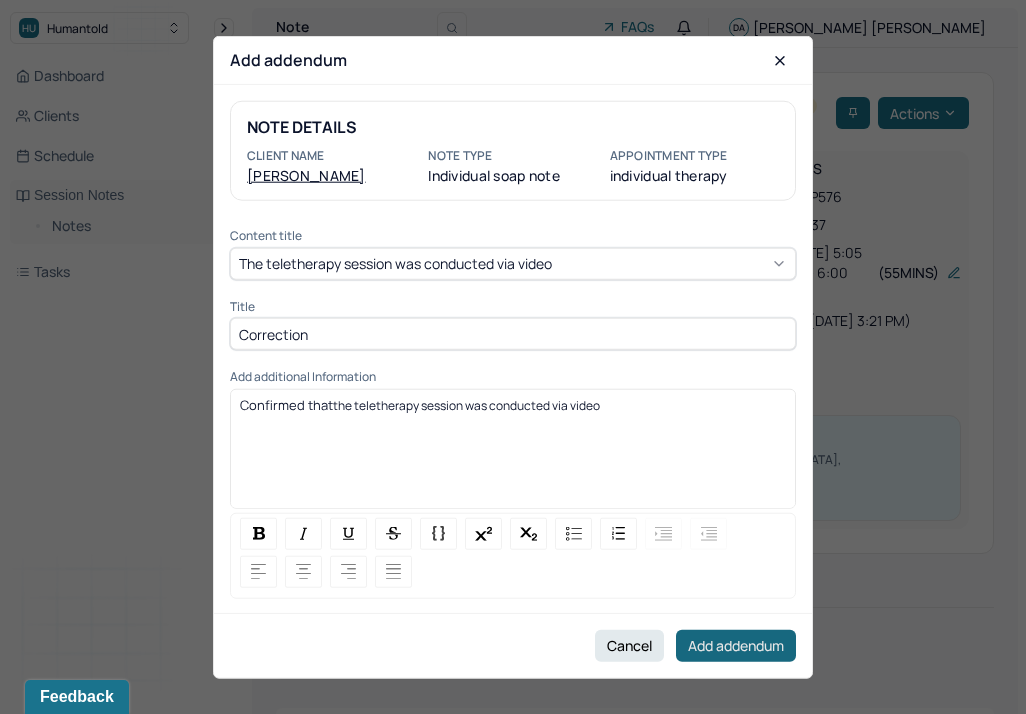 click on "Add addendum" at bounding box center [736, 645] 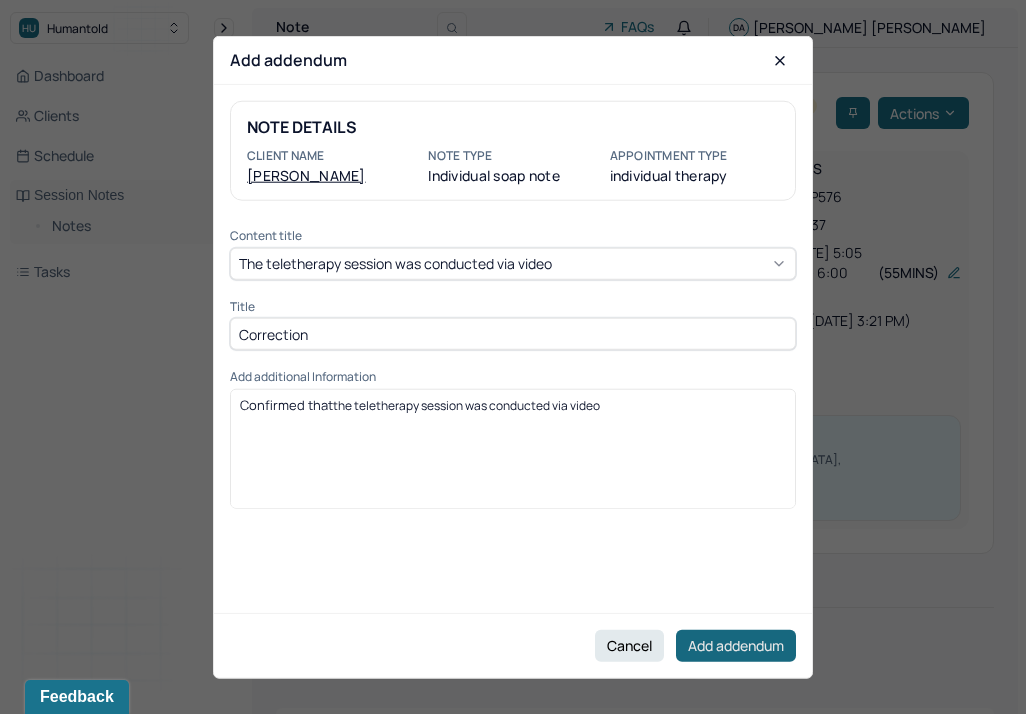 scroll, scrollTop: 75, scrollLeft: 0, axis: vertical 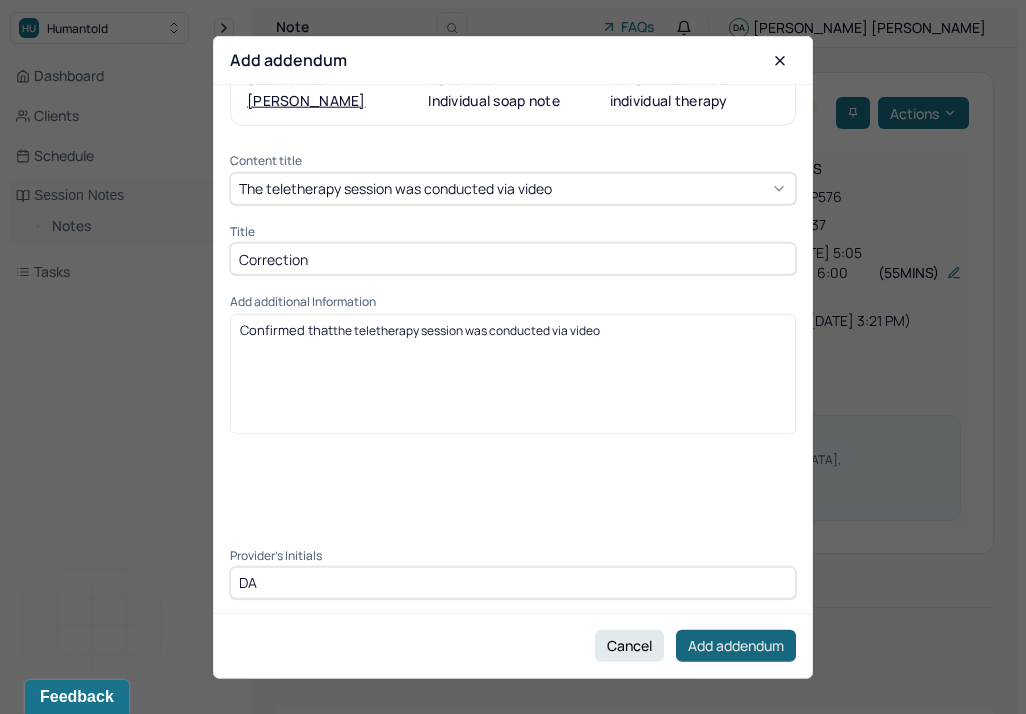type on "DA" 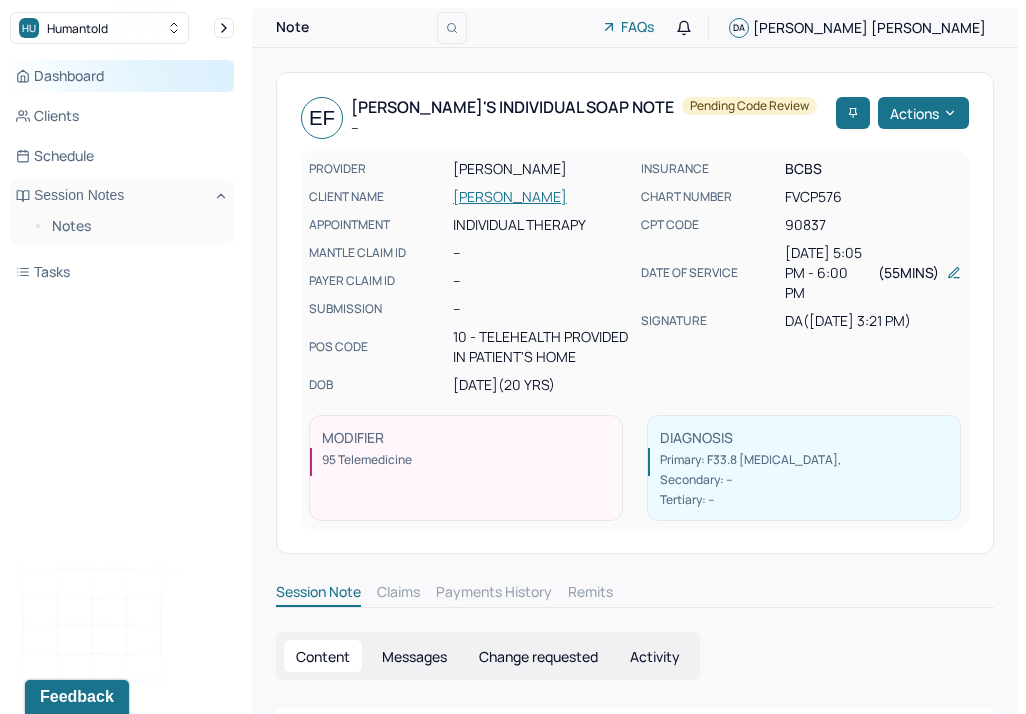 click on "Dashboard" at bounding box center [122, 76] 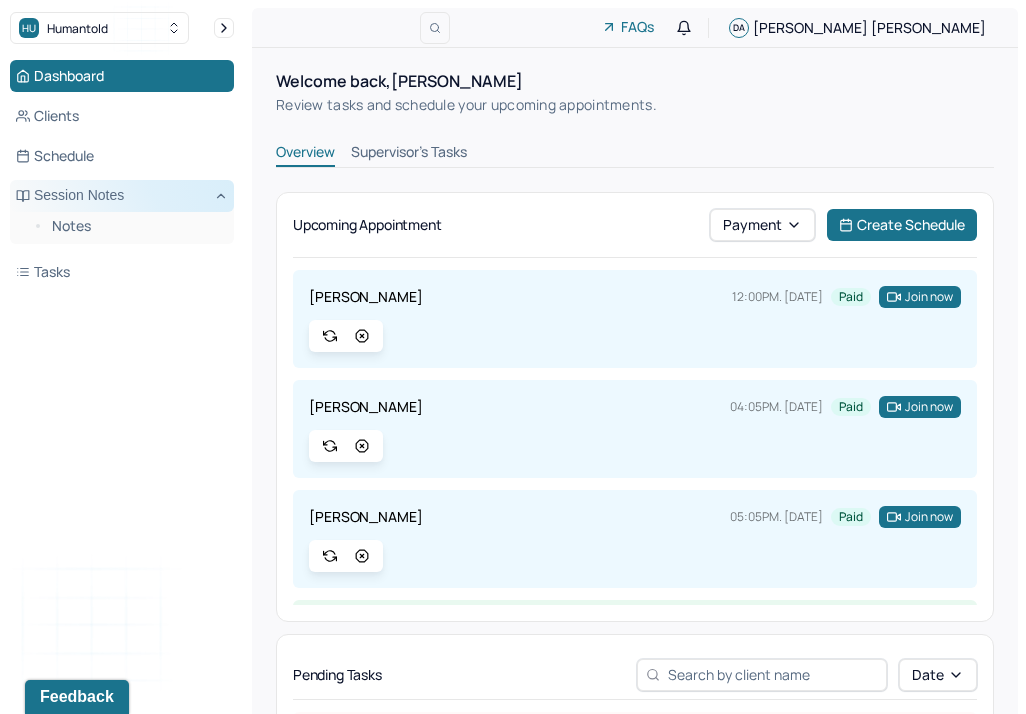 click on "Session Notes" at bounding box center [122, 196] 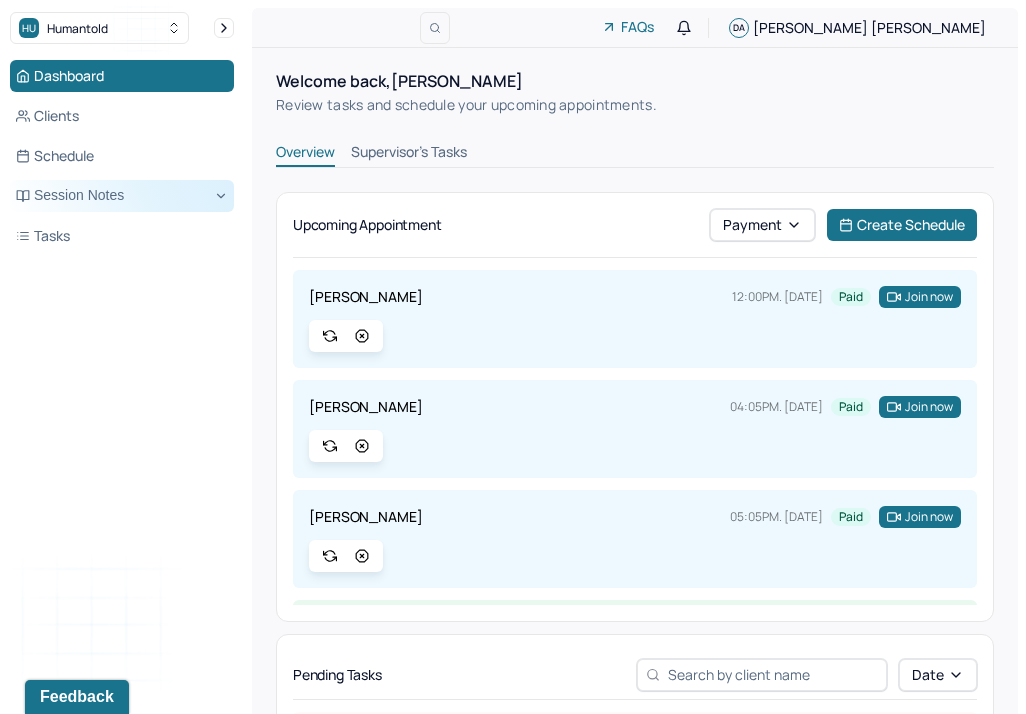 click on "Session Notes" at bounding box center [122, 196] 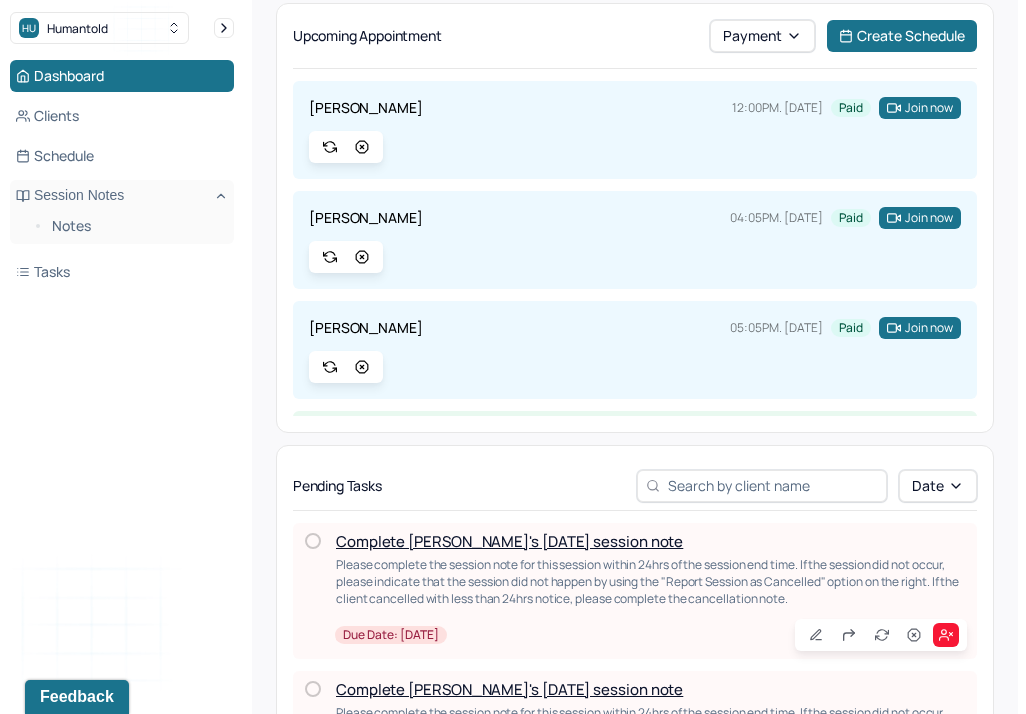scroll, scrollTop: 188, scrollLeft: 0, axis: vertical 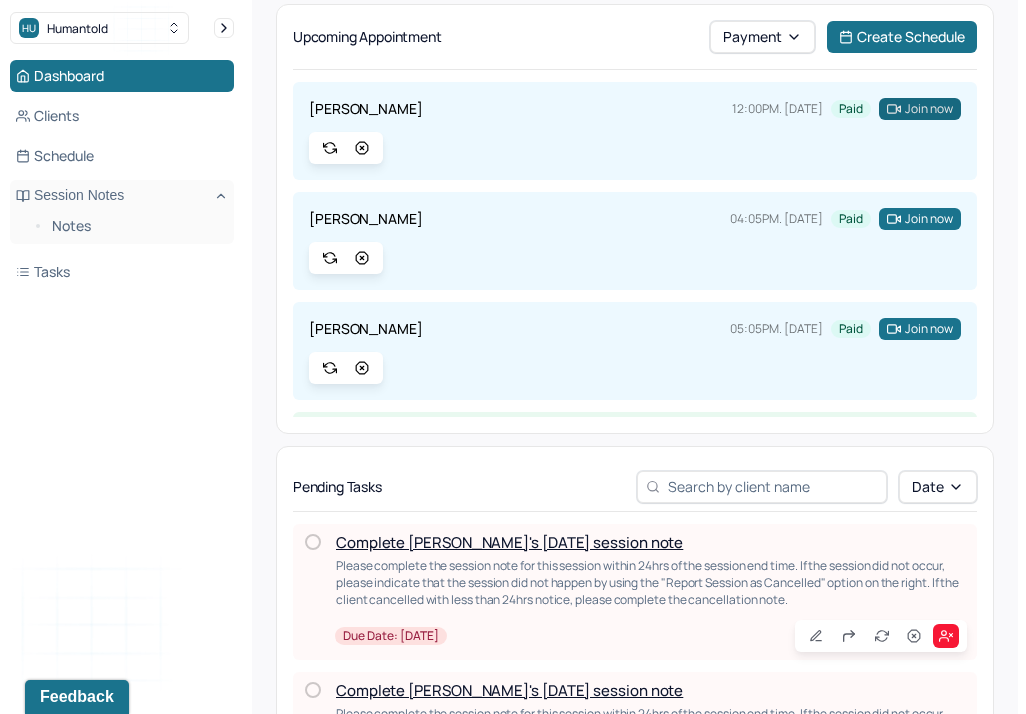 click on "Join now" at bounding box center [920, 109] 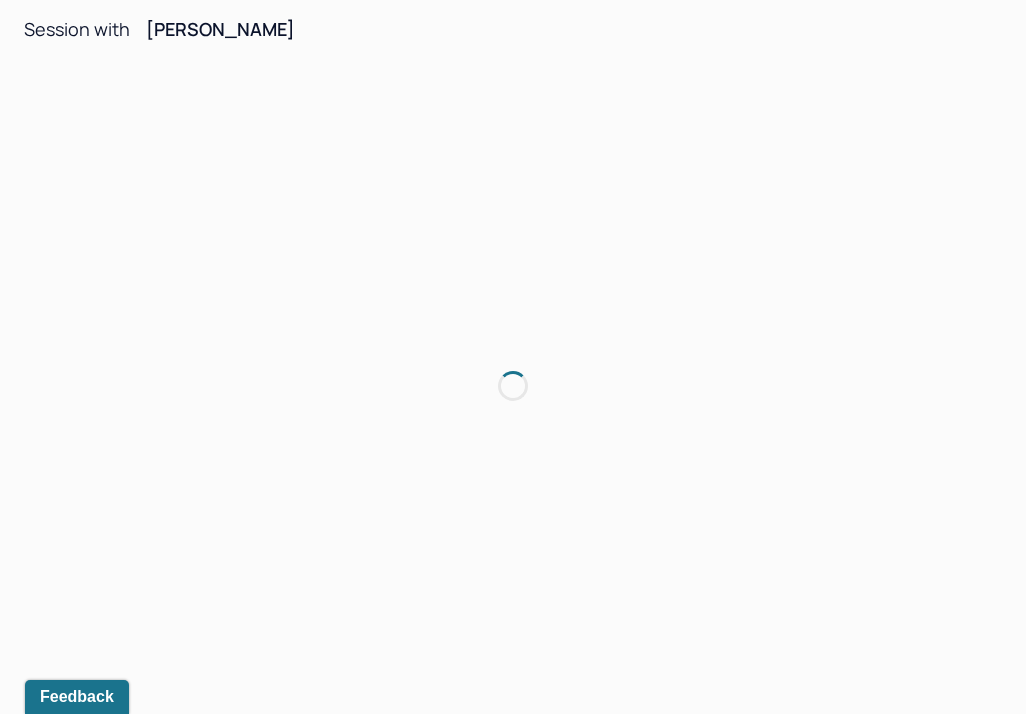 scroll, scrollTop: 0, scrollLeft: 0, axis: both 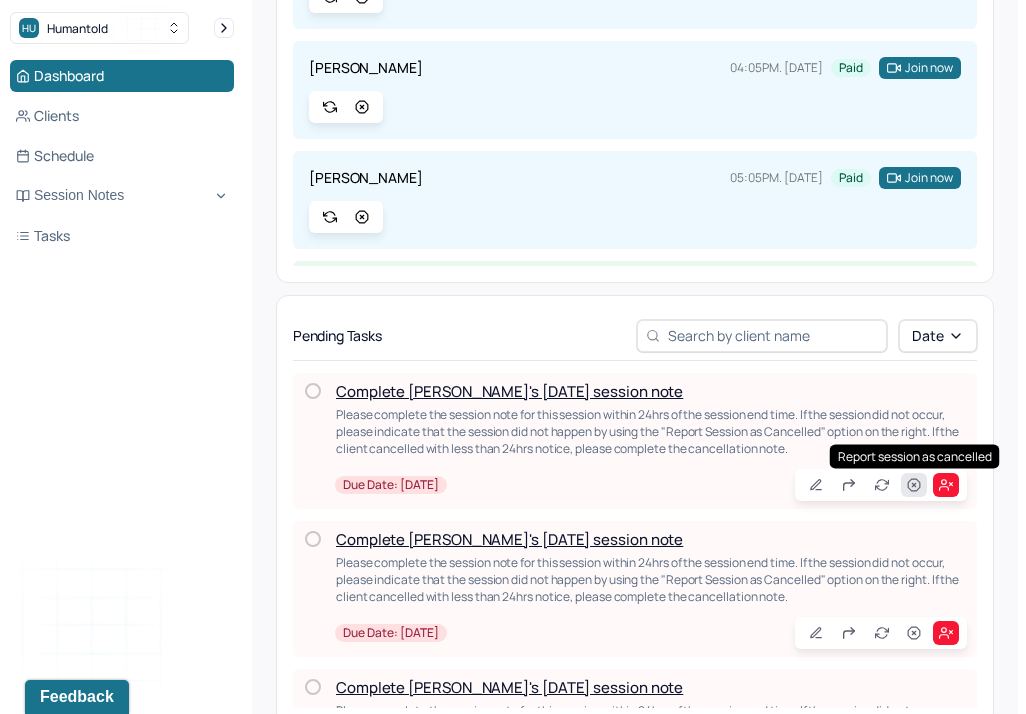 click 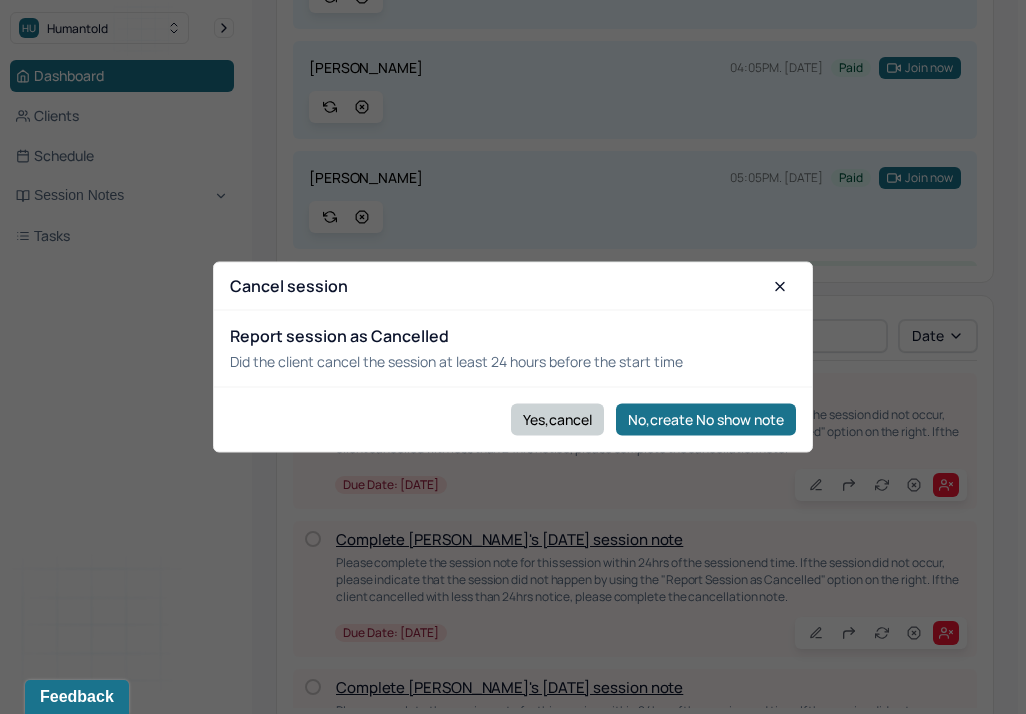 click on "Yes,cancel" at bounding box center (557, 419) 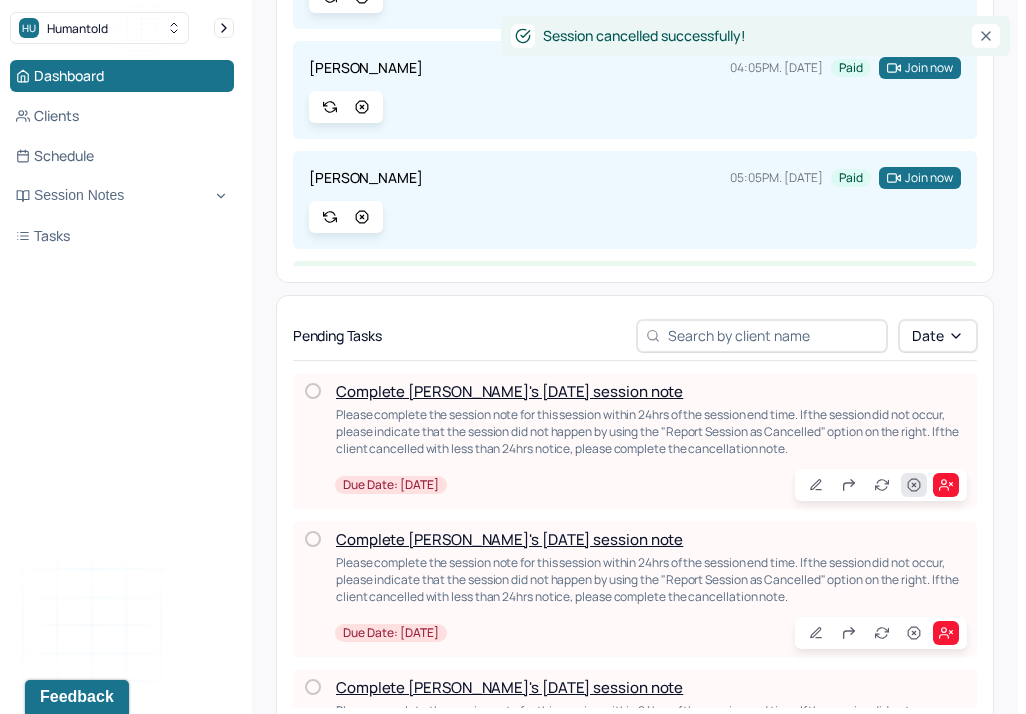 click 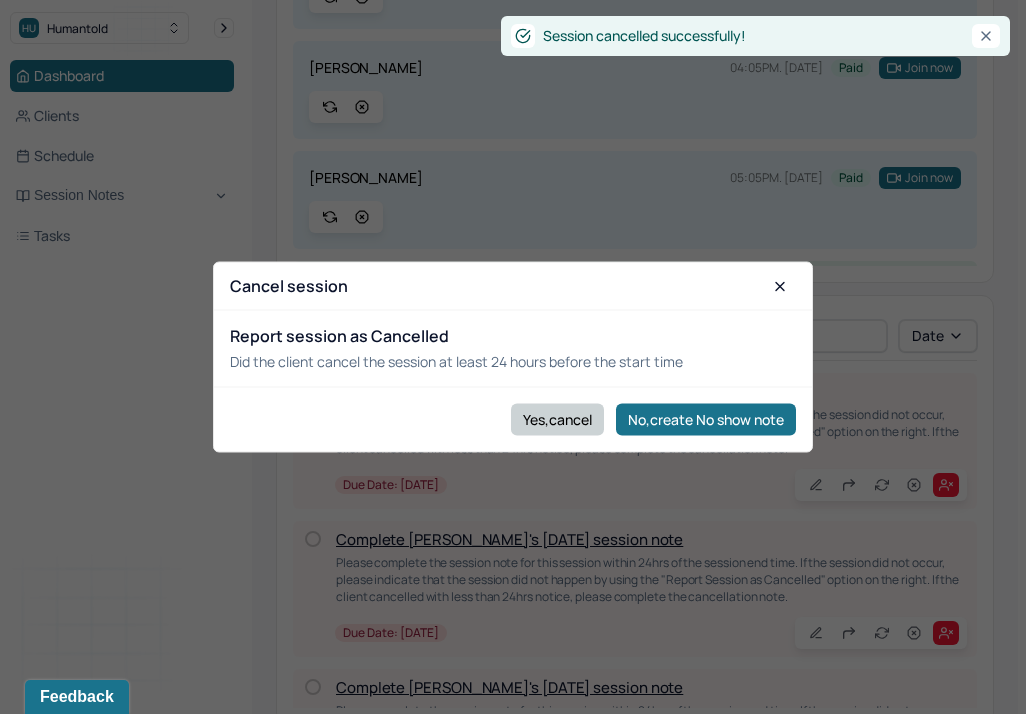 click on "Yes,cancel" at bounding box center [557, 419] 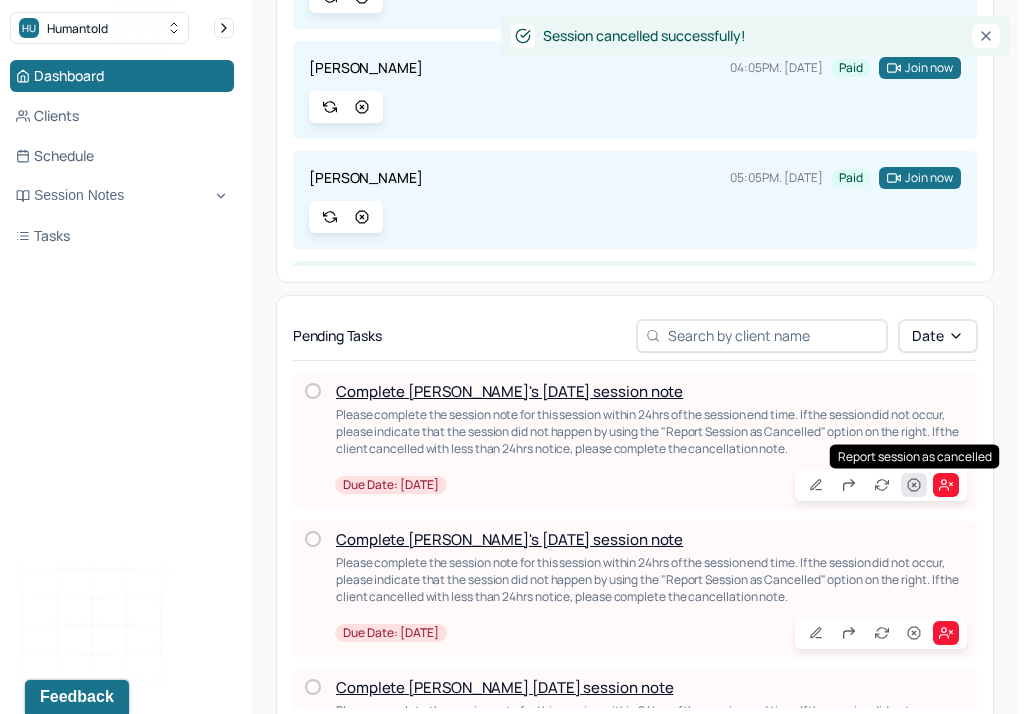 click 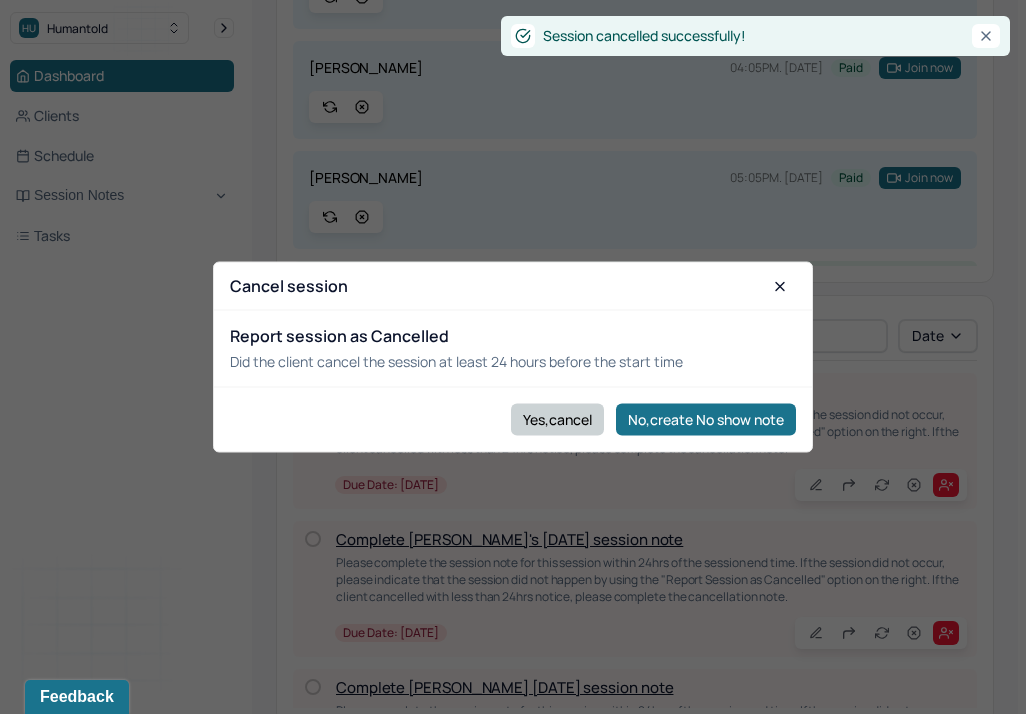 click on "Yes,cancel" at bounding box center [557, 419] 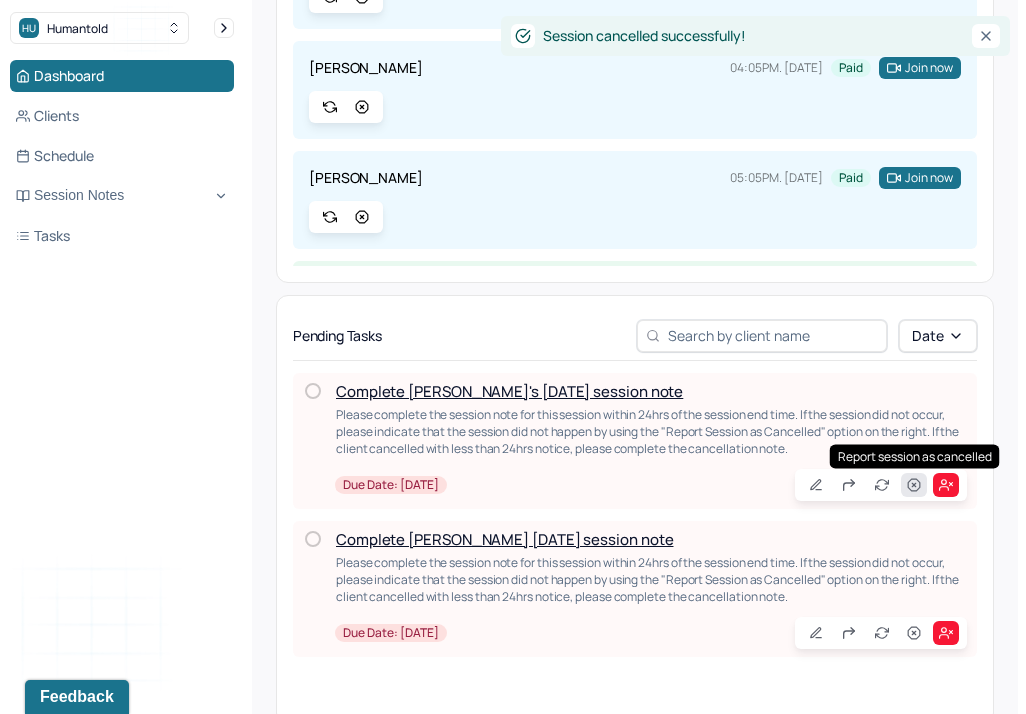 click 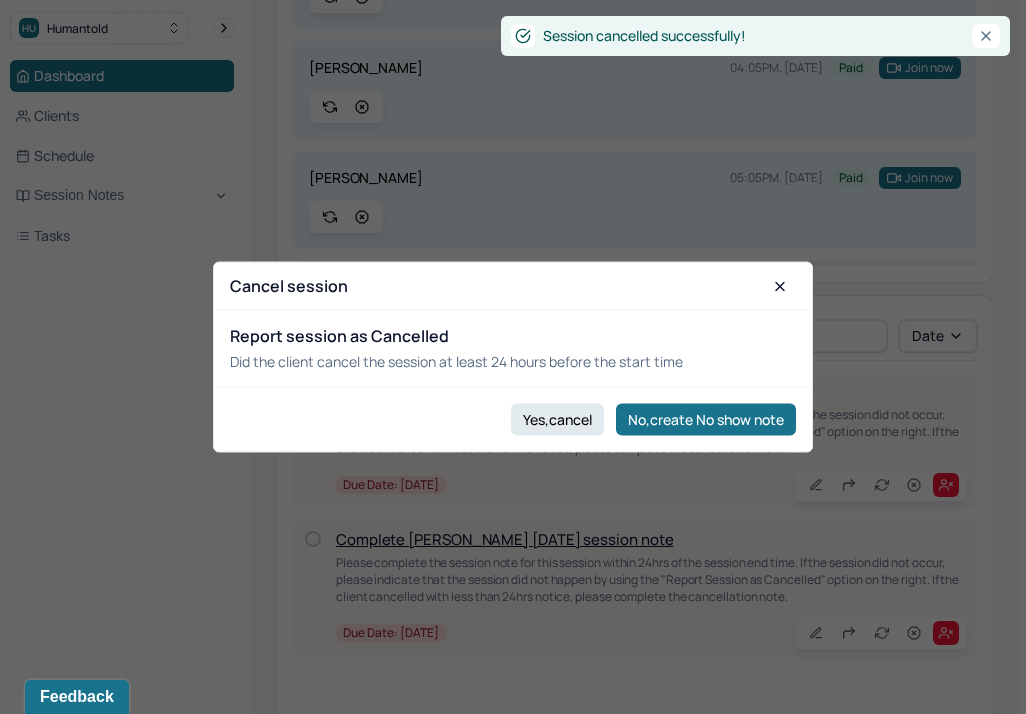click on "Yes,cancel No,create No show note" at bounding box center [513, 418] 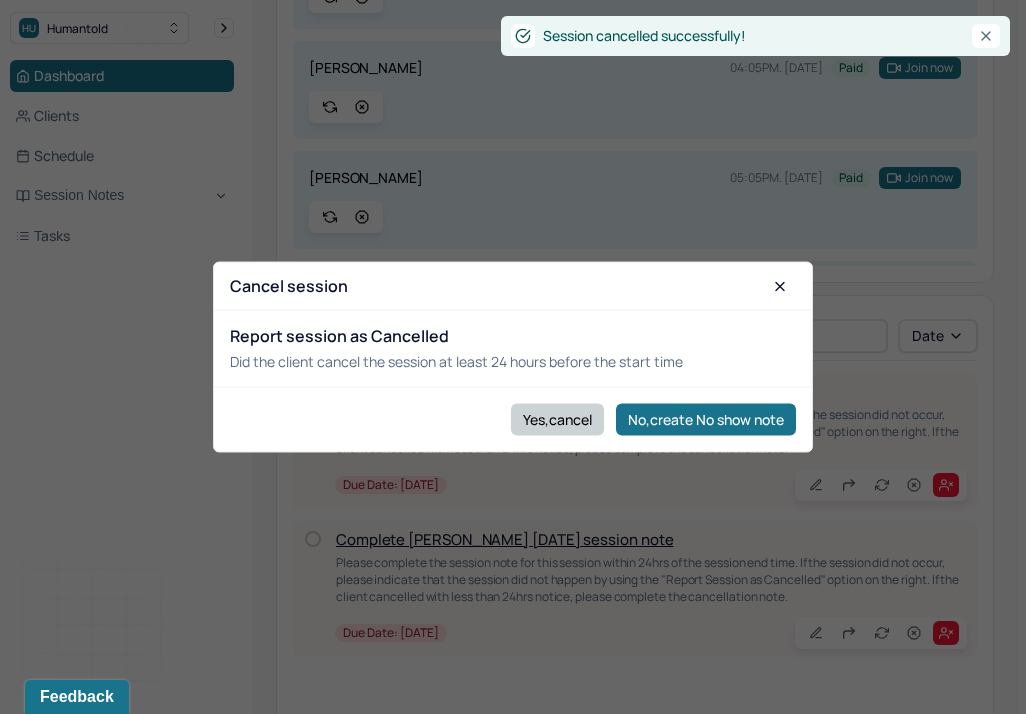 click on "Yes,cancel" at bounding box center (557, 419) 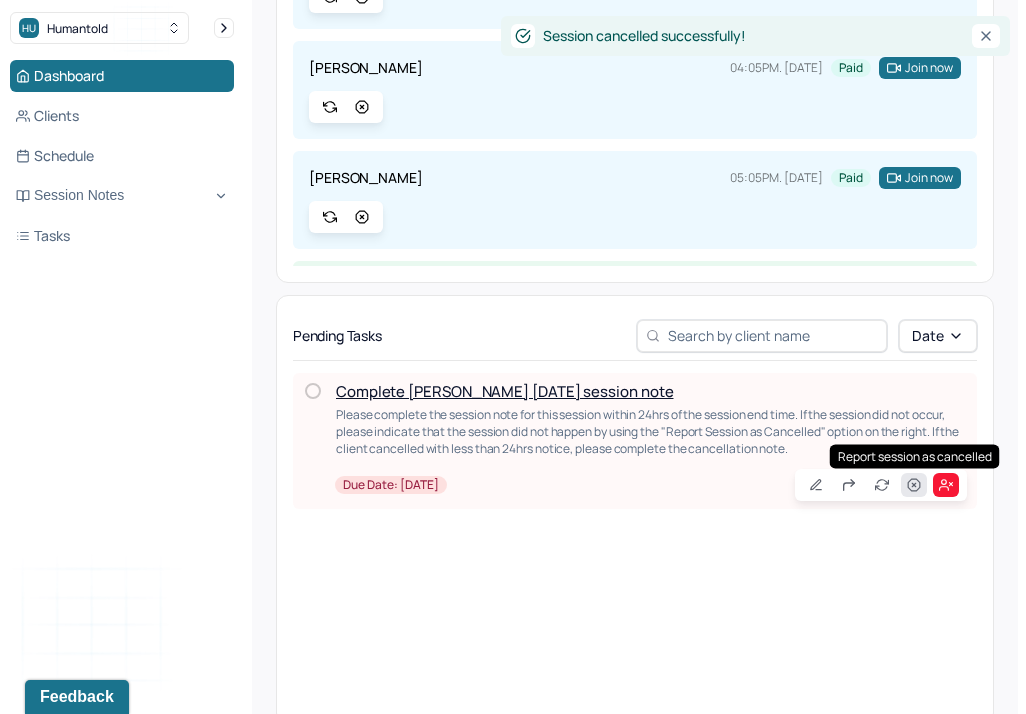 click 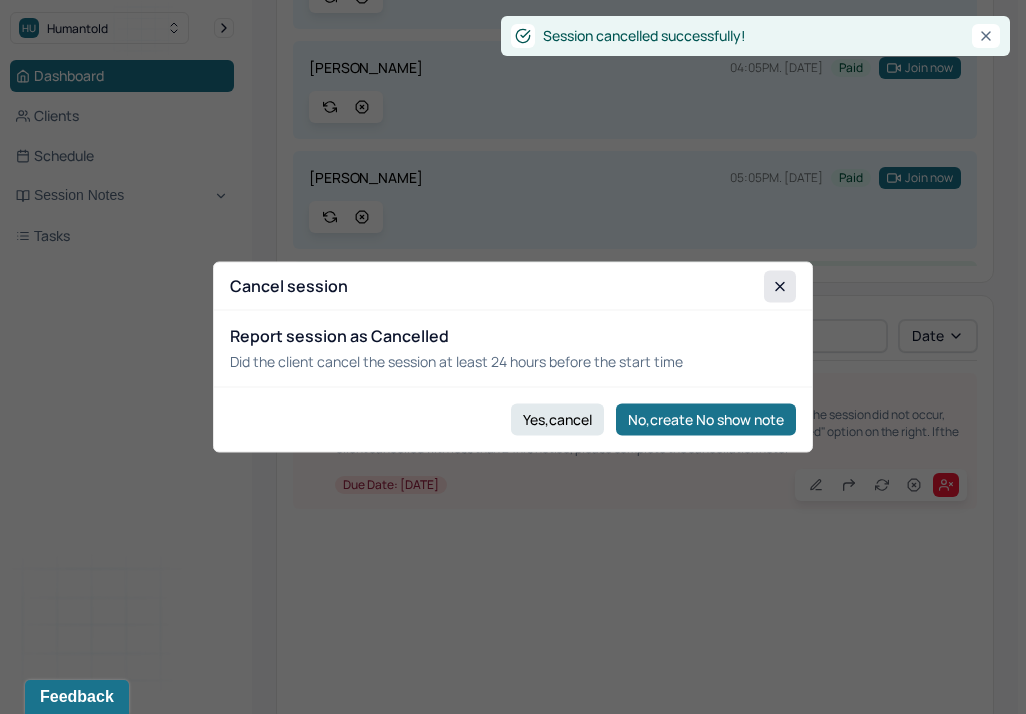 click 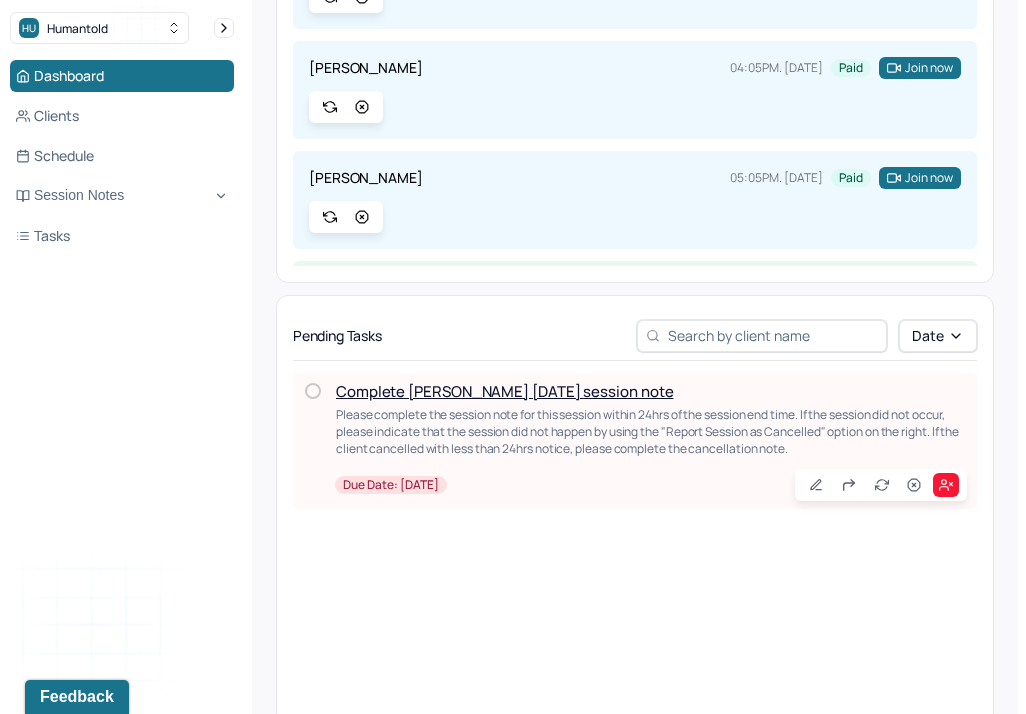 click at bounding box center [313, 391] 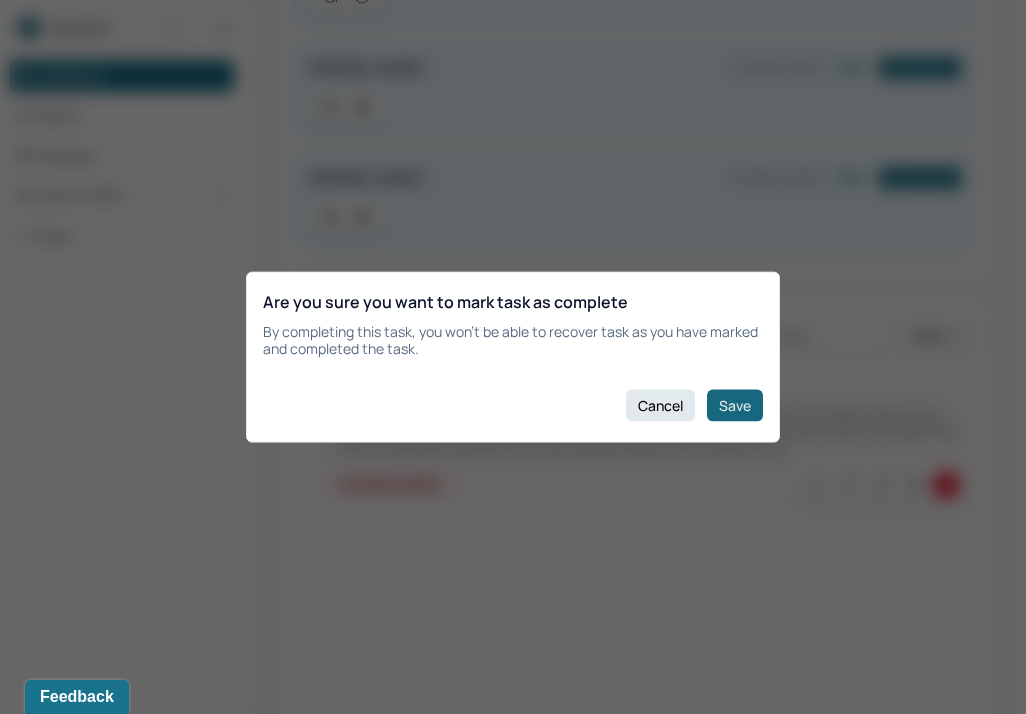 click on "Save" at bounding box center [735, 405] 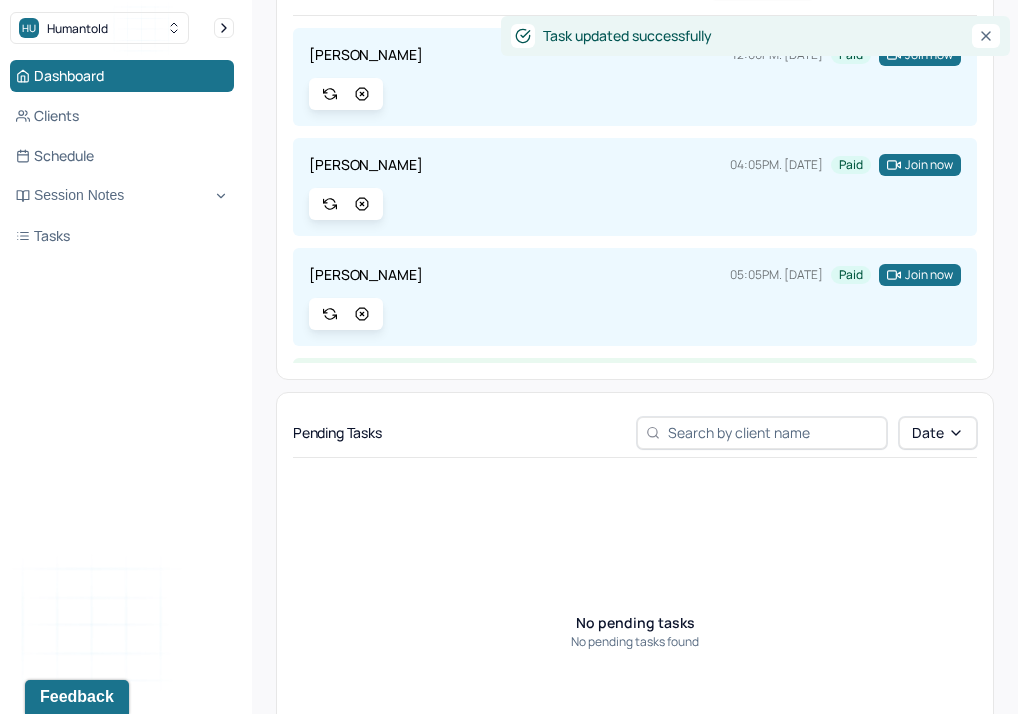 scroll, scrollTop: 21, scrollLeft: 0, axis: vertical 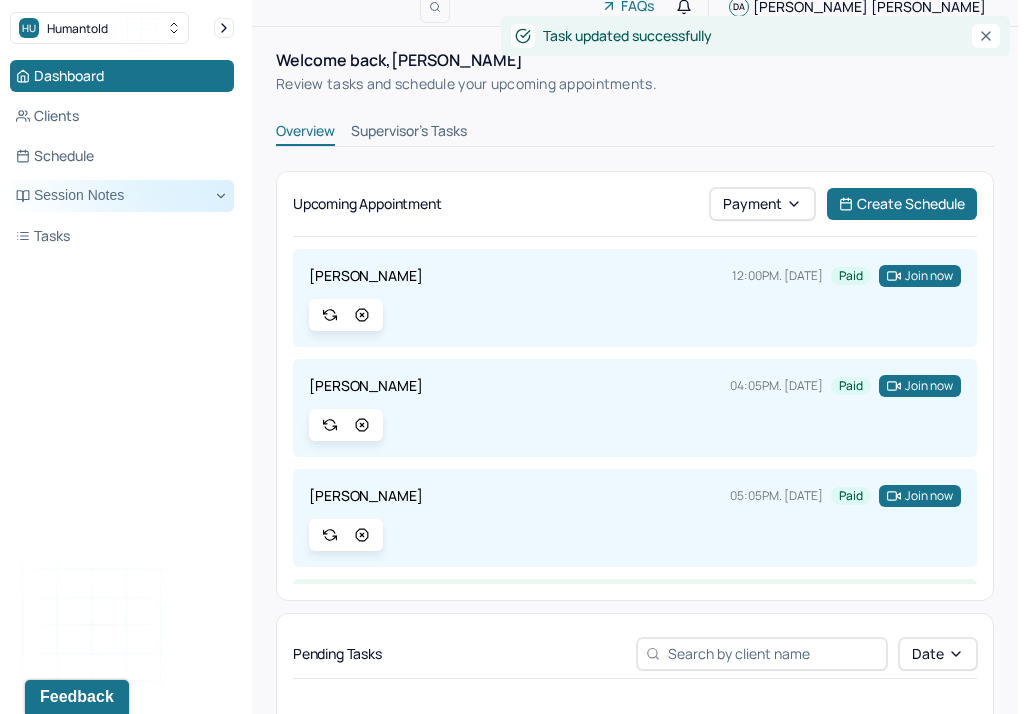 click on "Session Notes" at bounding box center [122, 196] 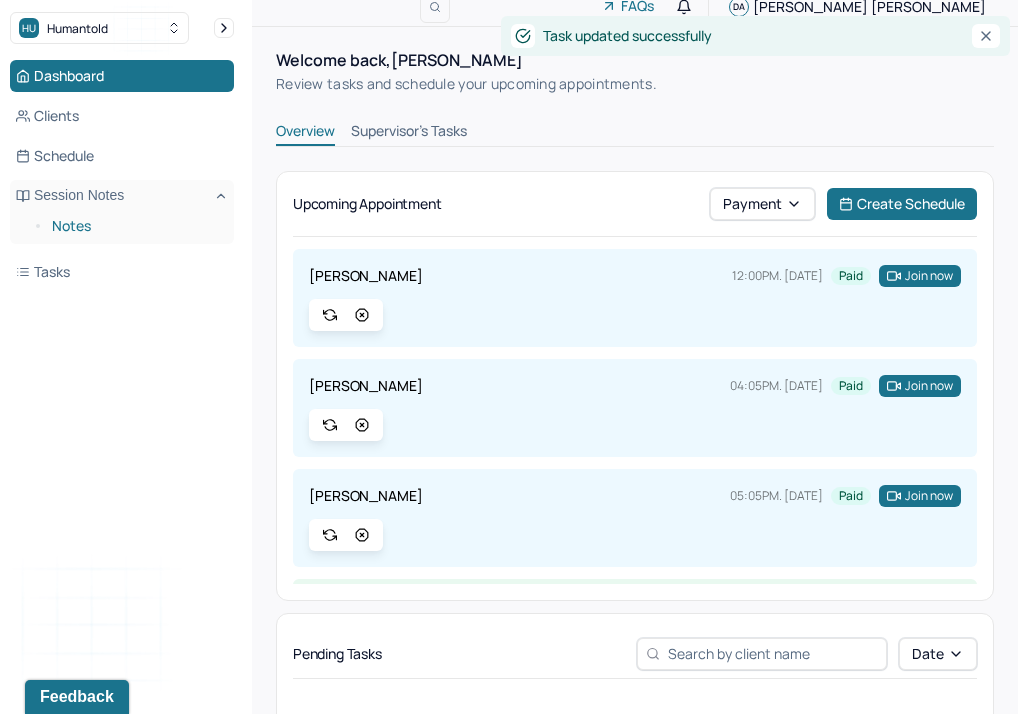 click on "Notes" at bounding box center (135, 226) 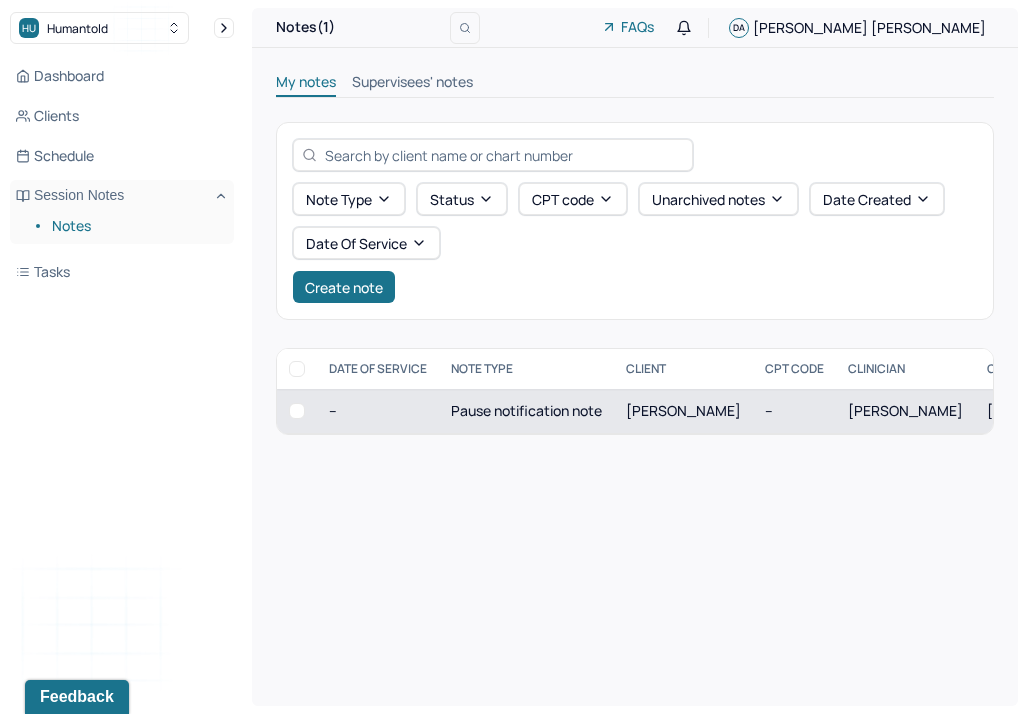 click on "Pause notification note" at bounding box center (526, 411) 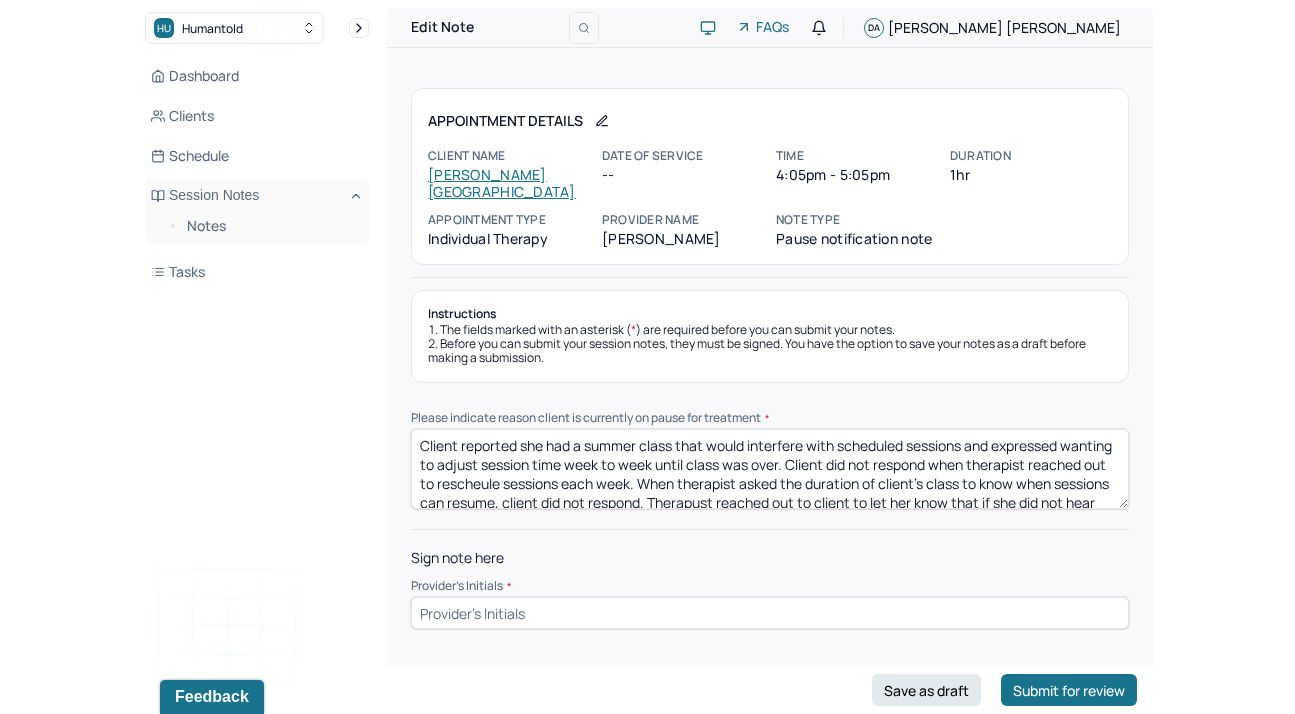 scroll, scrollTop: 28, scrollLeft: 0, axis: vertical 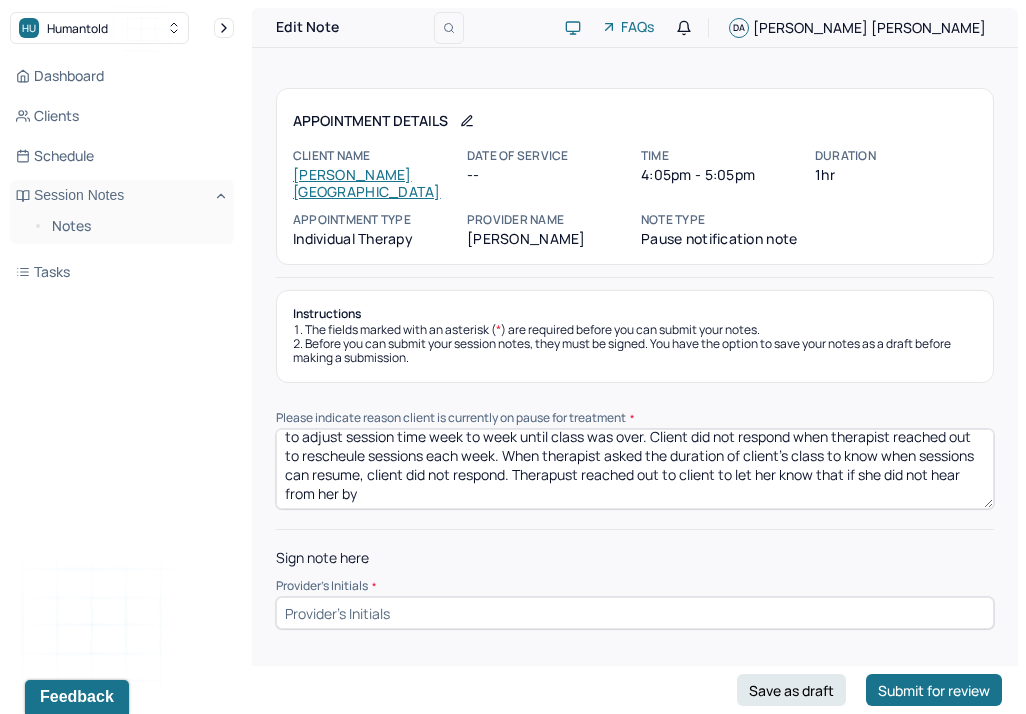 click on "Client reported she had a summer class that would interfere with scheduled sessions and expressed wanting to adjust session time week to week until class was over. Client did not respond when therapist reached out to rescheule sessions each week. When therapist asked the duration of client's class to know when sessions can resume, client did not respond. Therapust reached out to client to let her know that if she did not hear from her by" at bounding box center [635, 469] 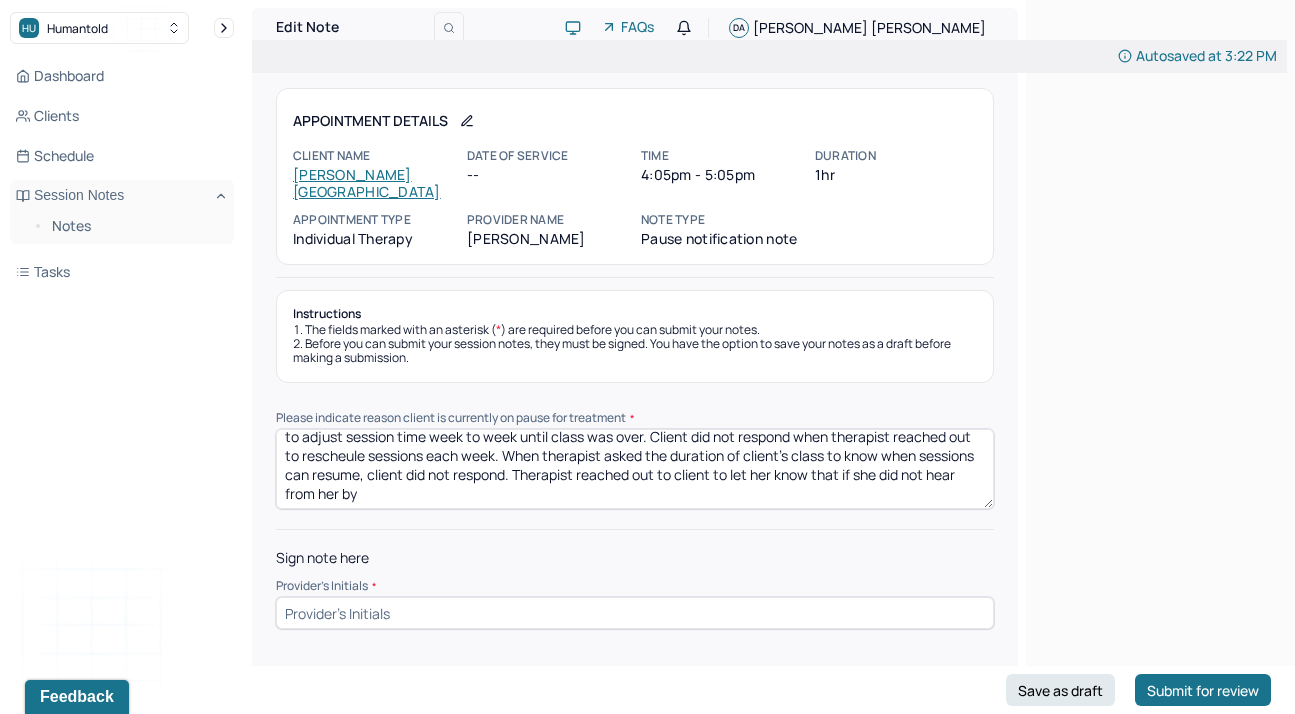 scroll, scrollTop: 0, scrollLeft: 0, axis: both 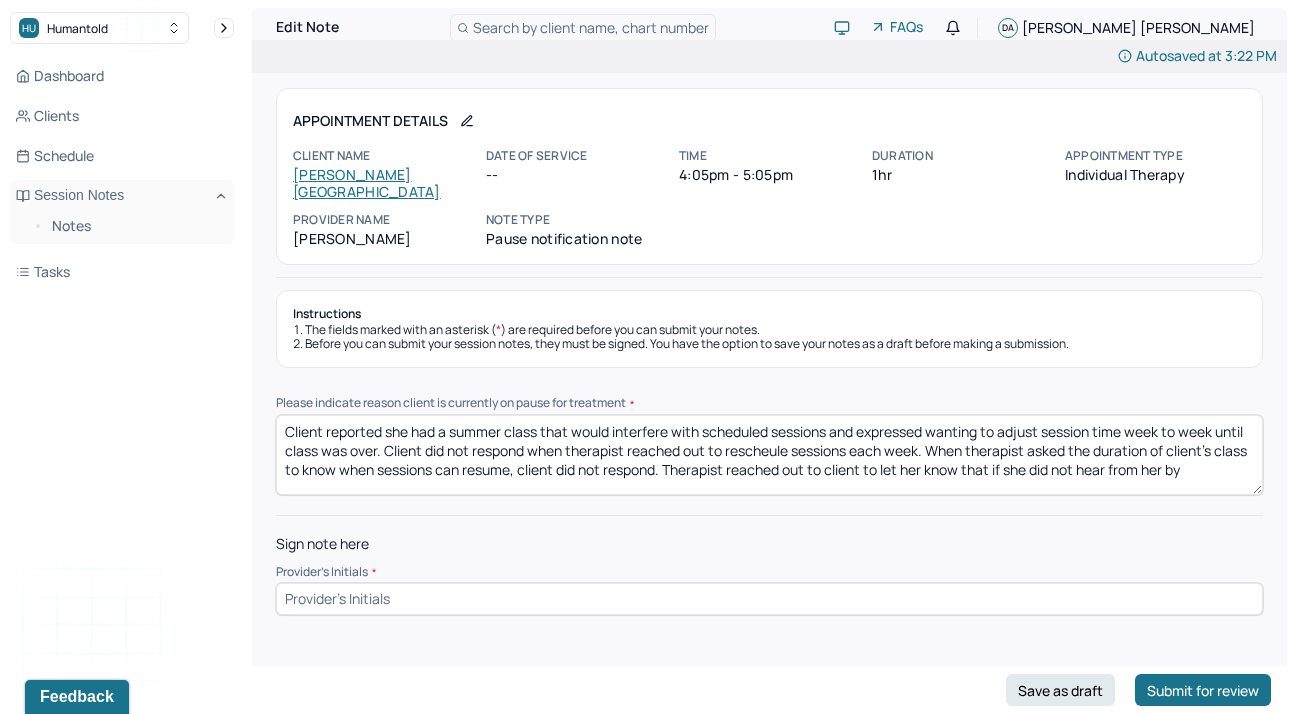 click on "Client reported she had a summer class that would interfere with scheduled sessions and expressed wanting to adjust session time week to week until class was over. Client did not respond when therapist reached out to rescheule sessions each week. When therapist asked the duration of client's class to know when sessions can resume, client did not respond. Therapist reached out to client to let her know that if she did not hear from her by" at bounding box center [769, 455] 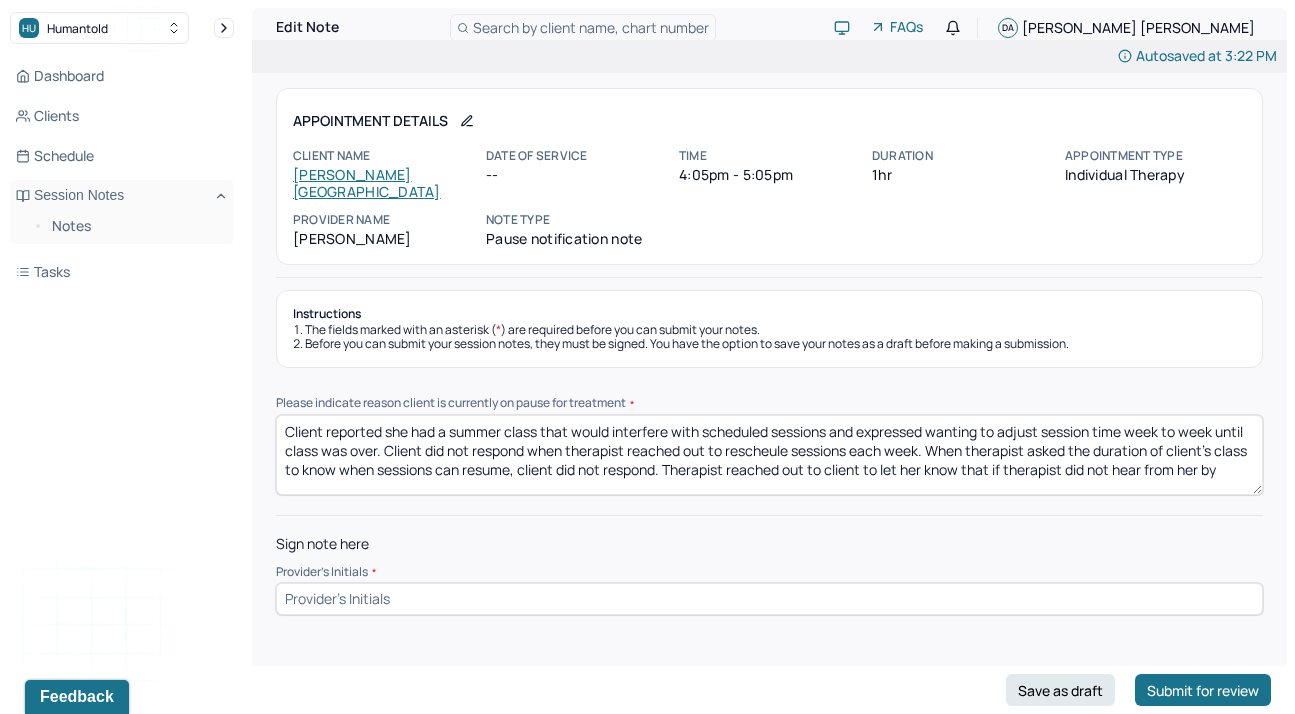 click on "Client reported she had a summer class that would interfere with scheduled sessions and expressed wanting to adjust session time week to week until class was over. Client did not respond when therapist reached out to rescheule sessions each week. When therapist asked the duration of client's class to know when sessions can resume, client did not respond. Therapist reached out to client to let her know that if therapist did not hear from her by" at bounding box center [769, 455] 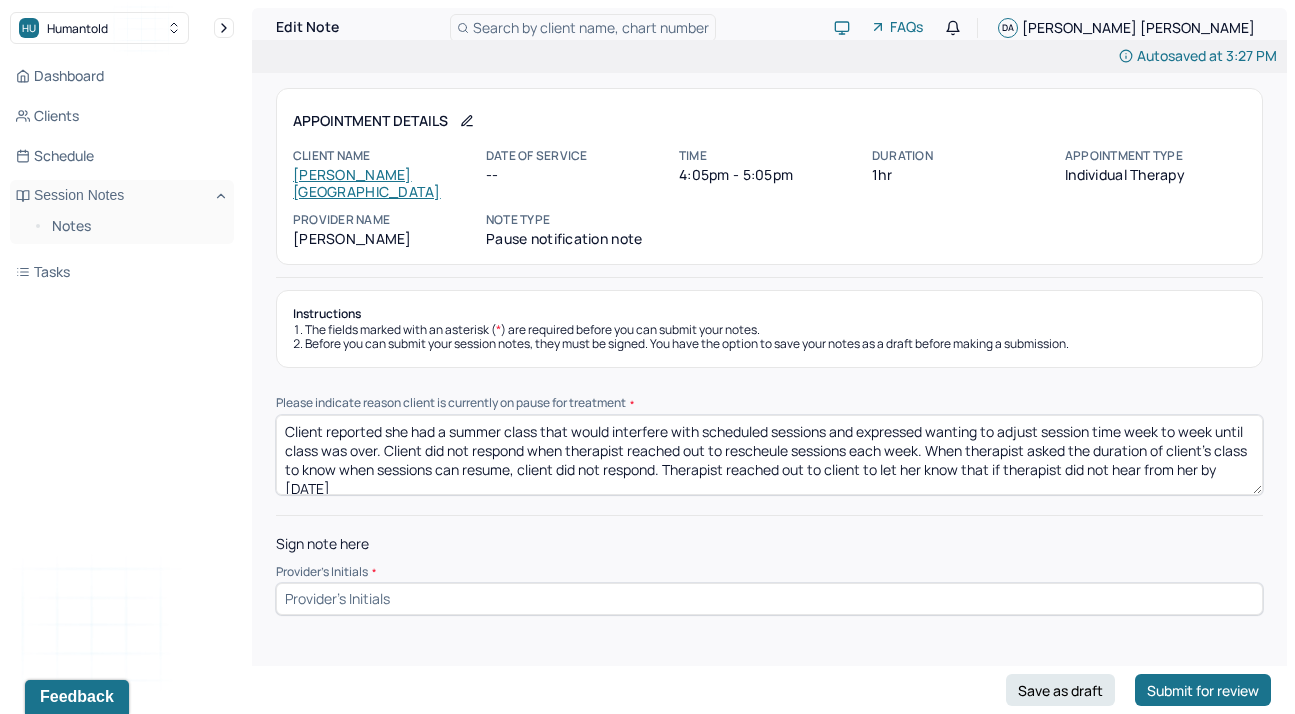 scroll, scrollTop: 3, scrollLeft: 0, axis: vertical 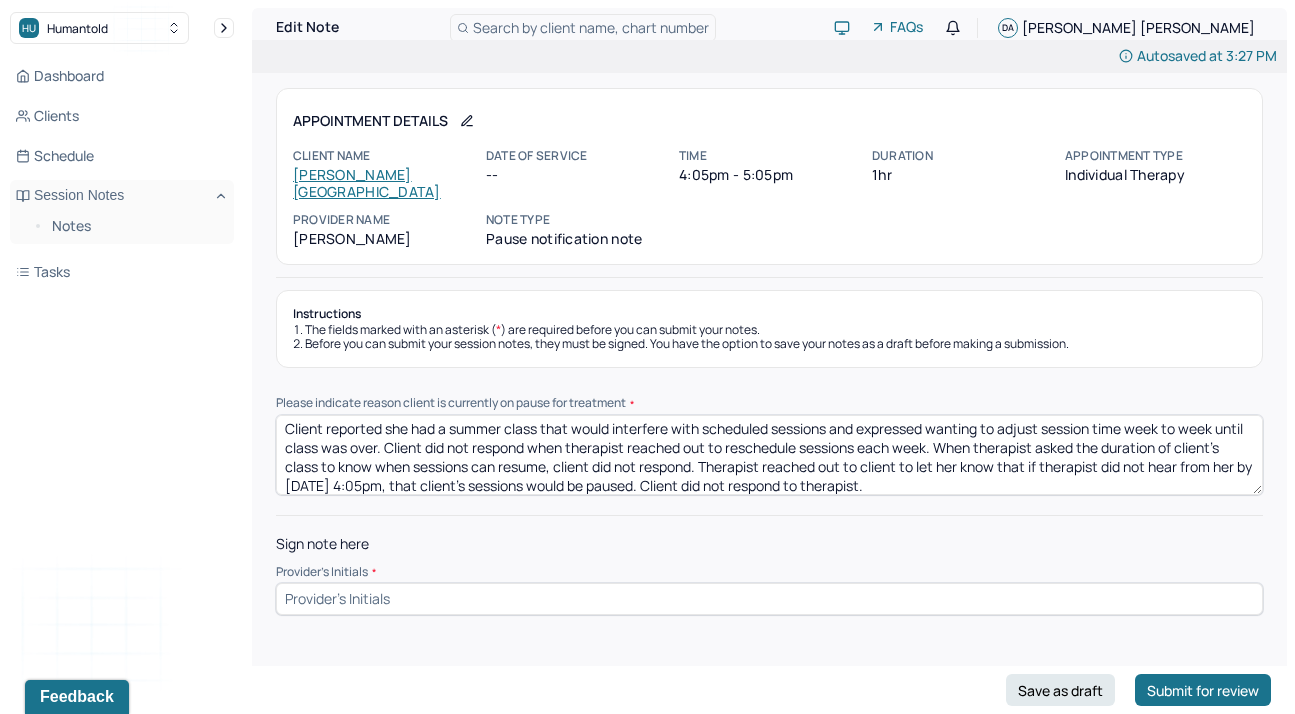 type on "Client reported she had a summer class that would interfere with scheduled sessions and expressed wanting to adjust session time week to week until class was over. Client did not respond when therapist reached out to reschedule sessions each week. When therapist asked the duration of client's class to know when sessions can resume, client did not respond. Therapist reached out to client to let her know that if therapist did not hear from her by [DATE] 4:05pm, that client's sessions would be paused. Client did not respond to therapist." 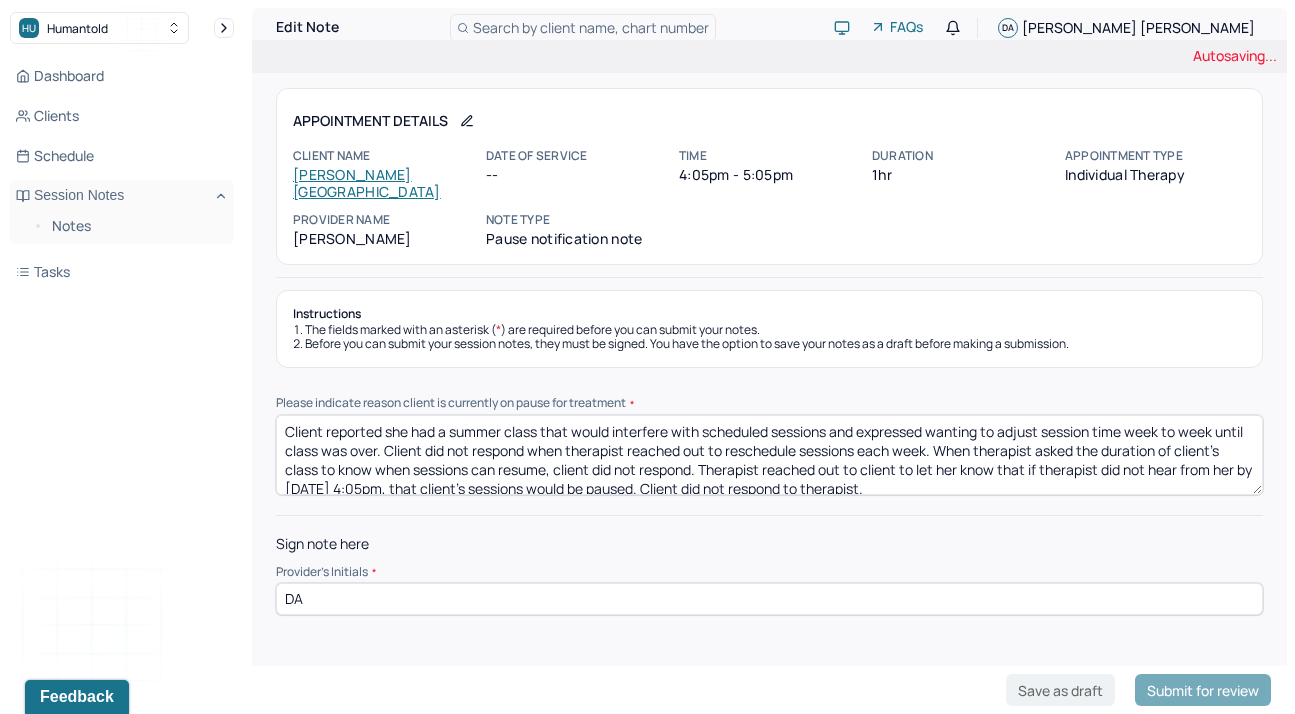 scroll, scrollTop: 9, scrollLeft: 0, axis: vertical 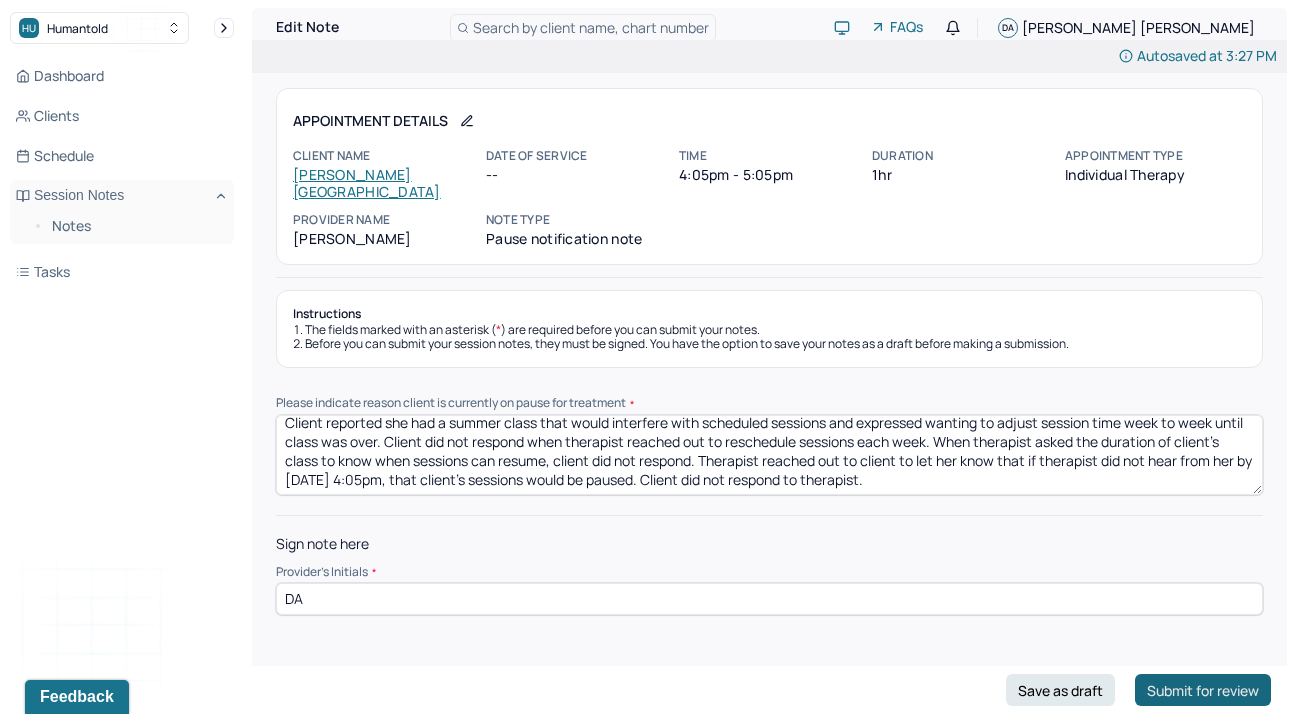 type on "DA" 